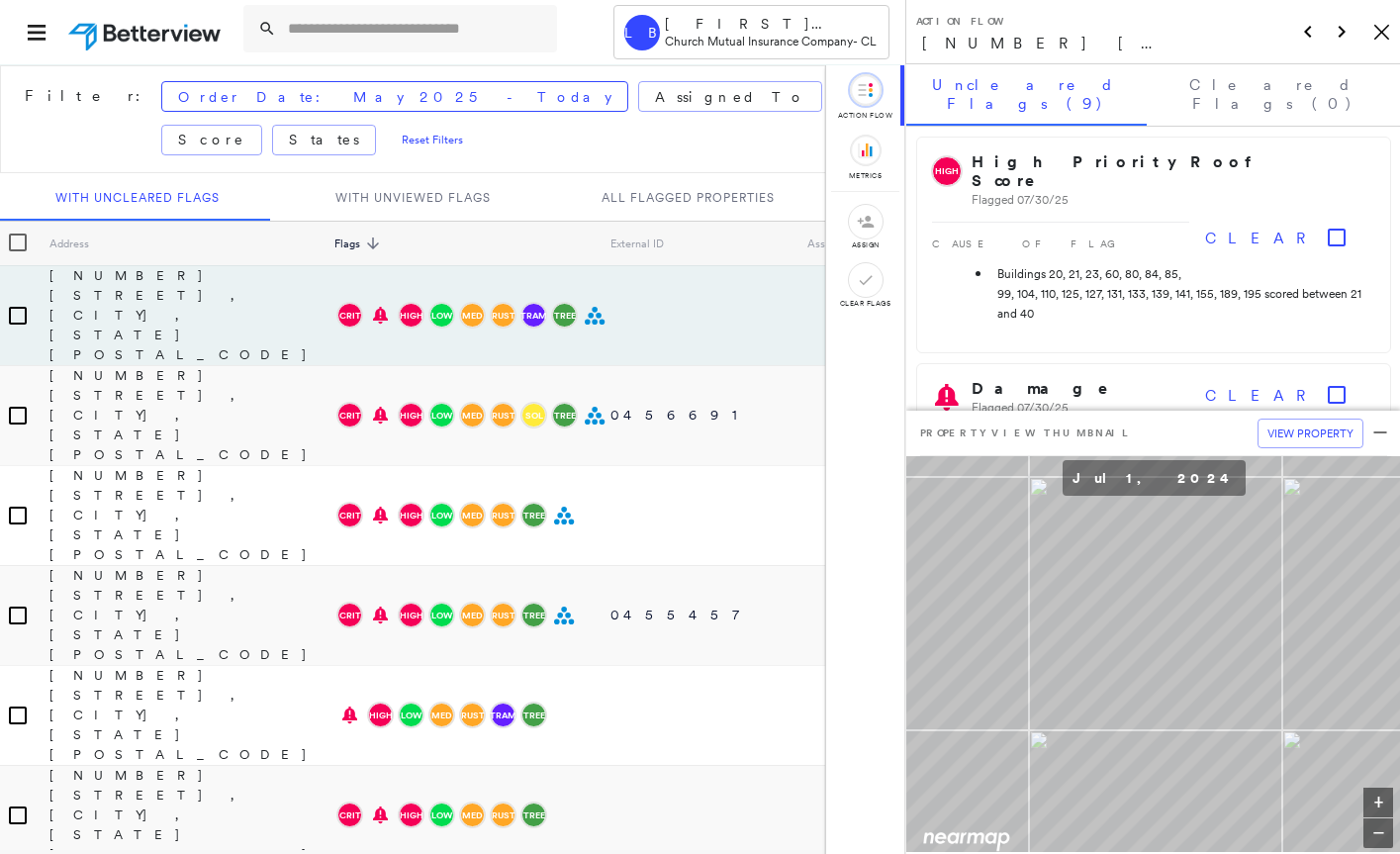 scroll, scrollTop: 0, scrollLeft: 0, axis: both 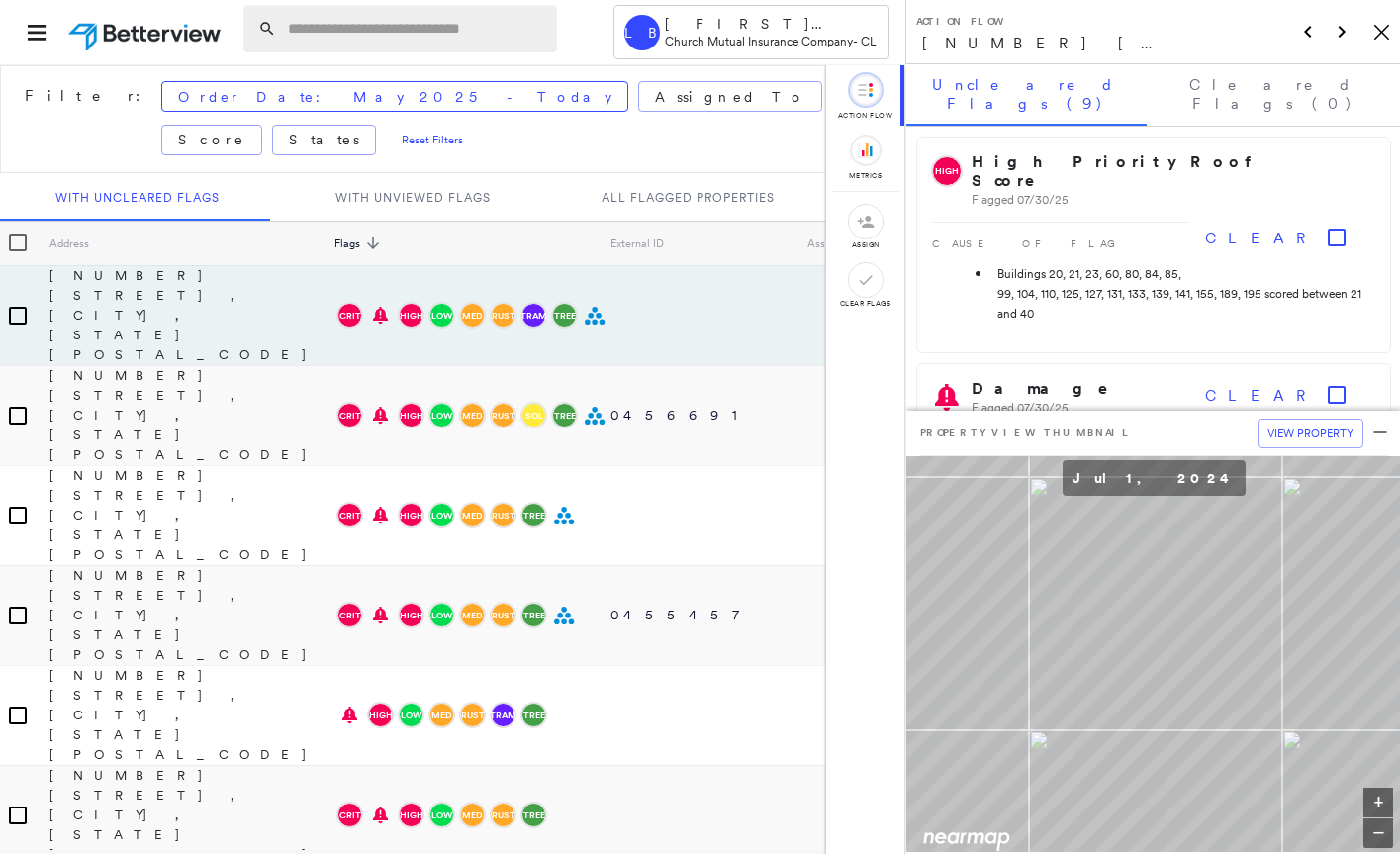 click at bounding box center (417, 29) 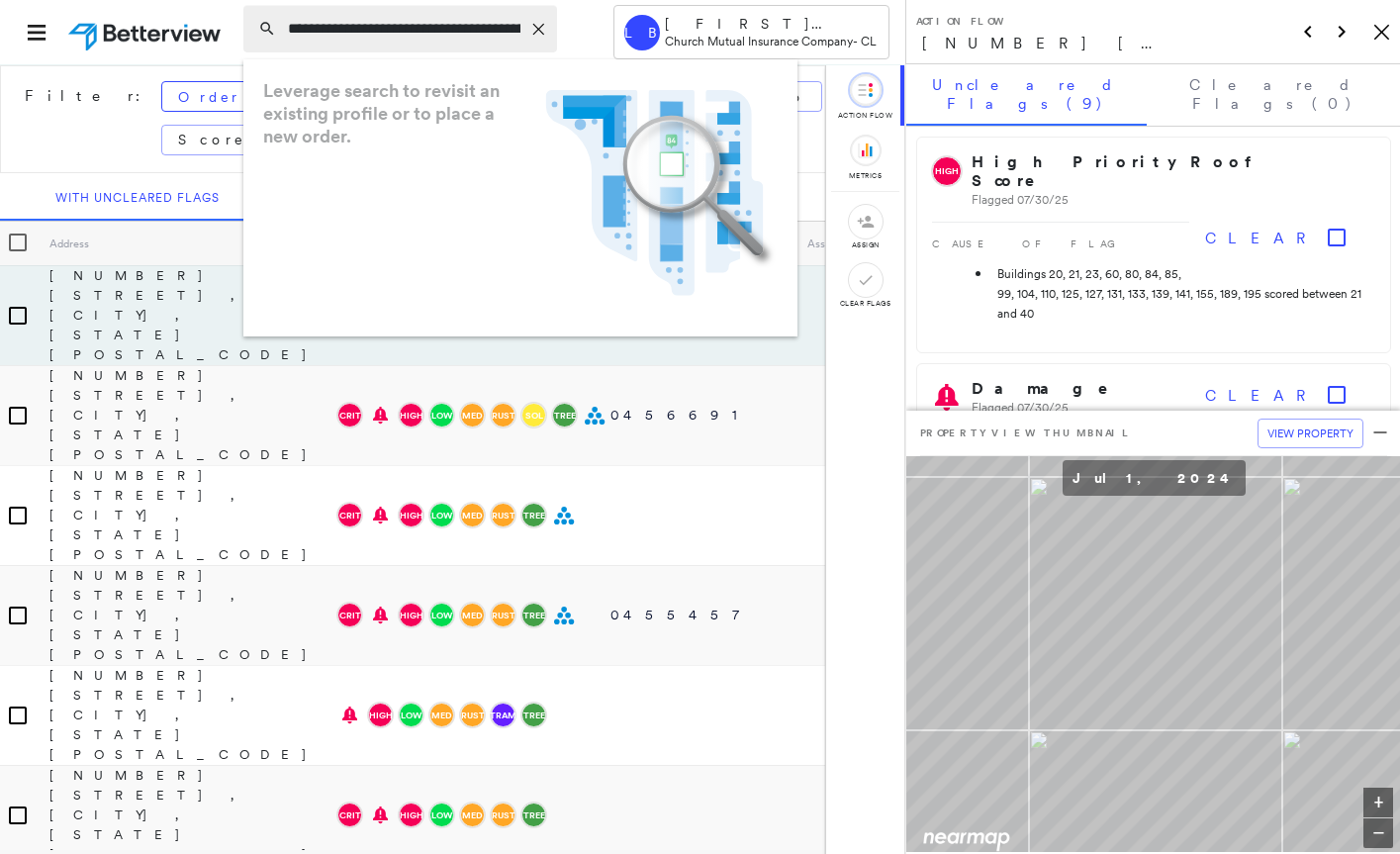 type on "**********" 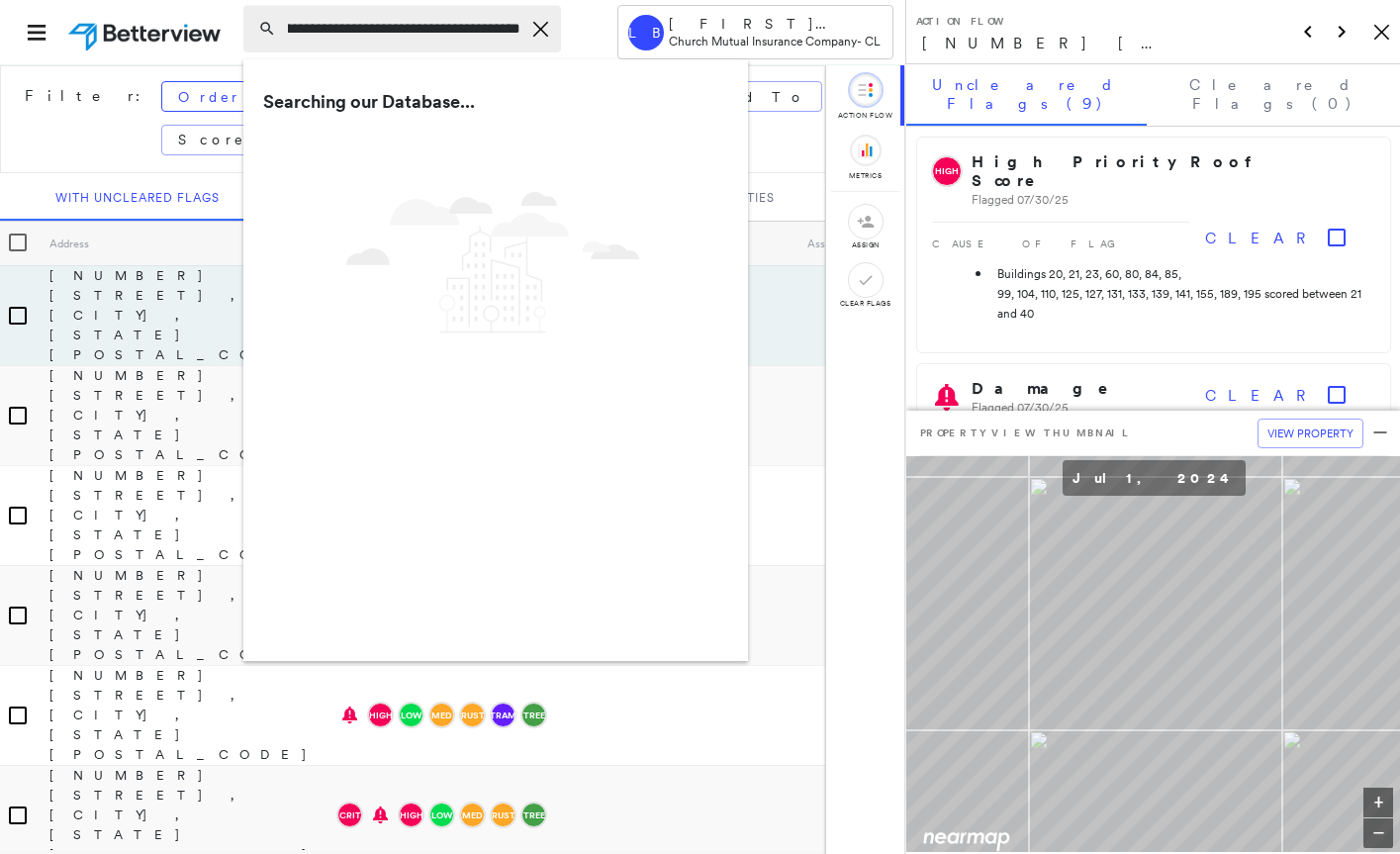 scroll, scrollTop: 0, scrollLeft: 0, axis: both 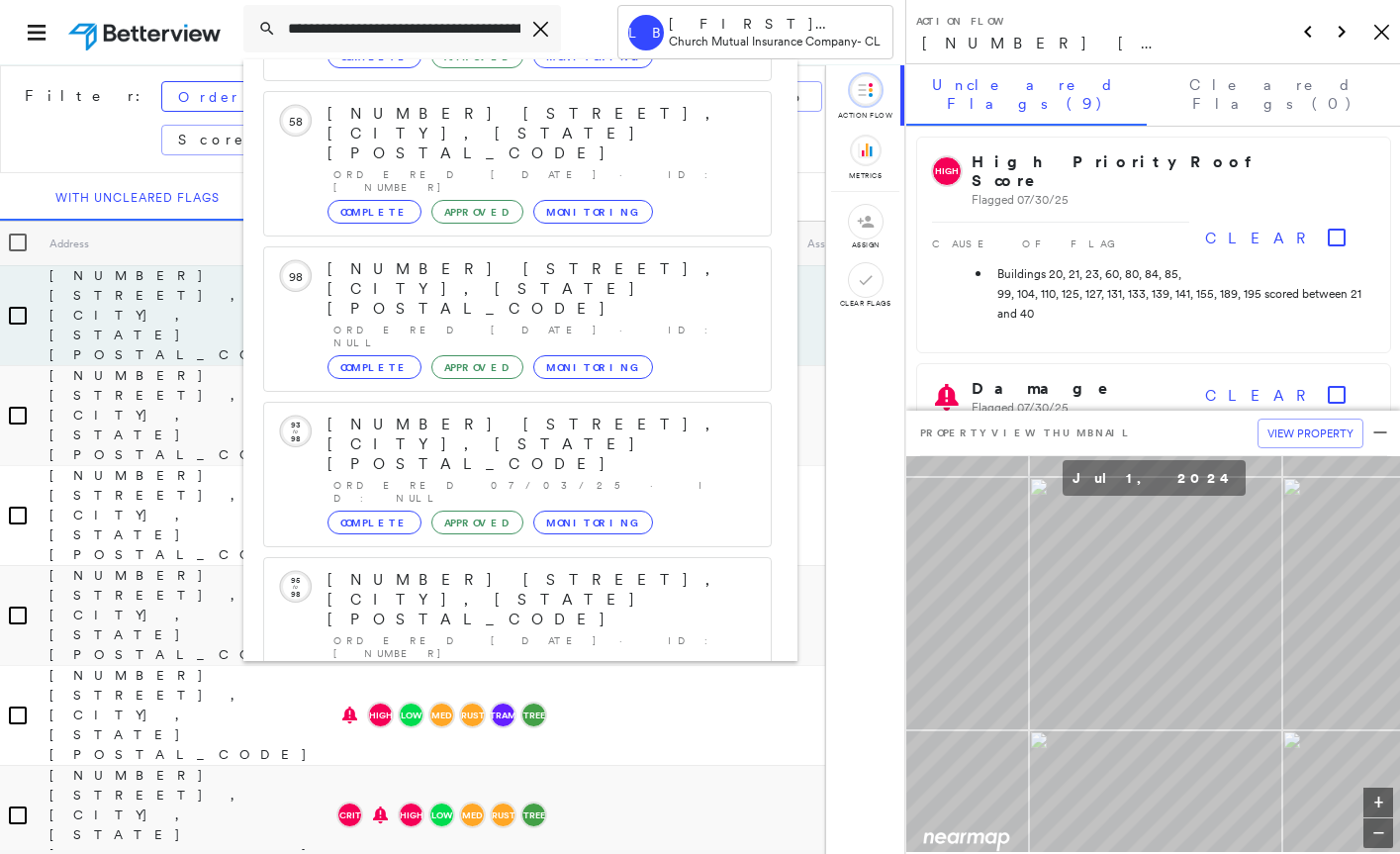 click on "Show  5  more existing properties" at bounding box center [518, 745] 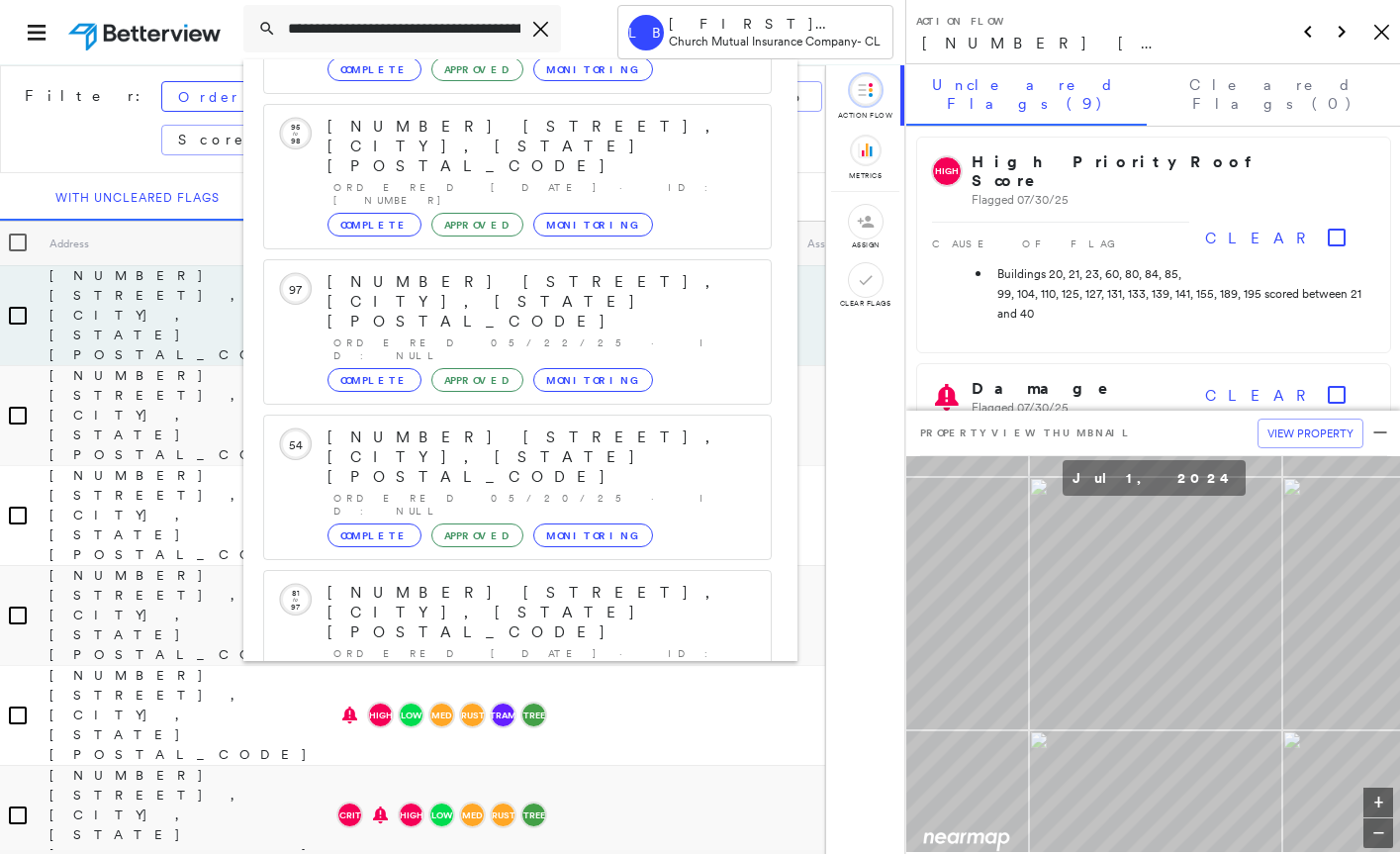 scroll, scrollTop: 678, scrollLeft: 0, axis: vertical 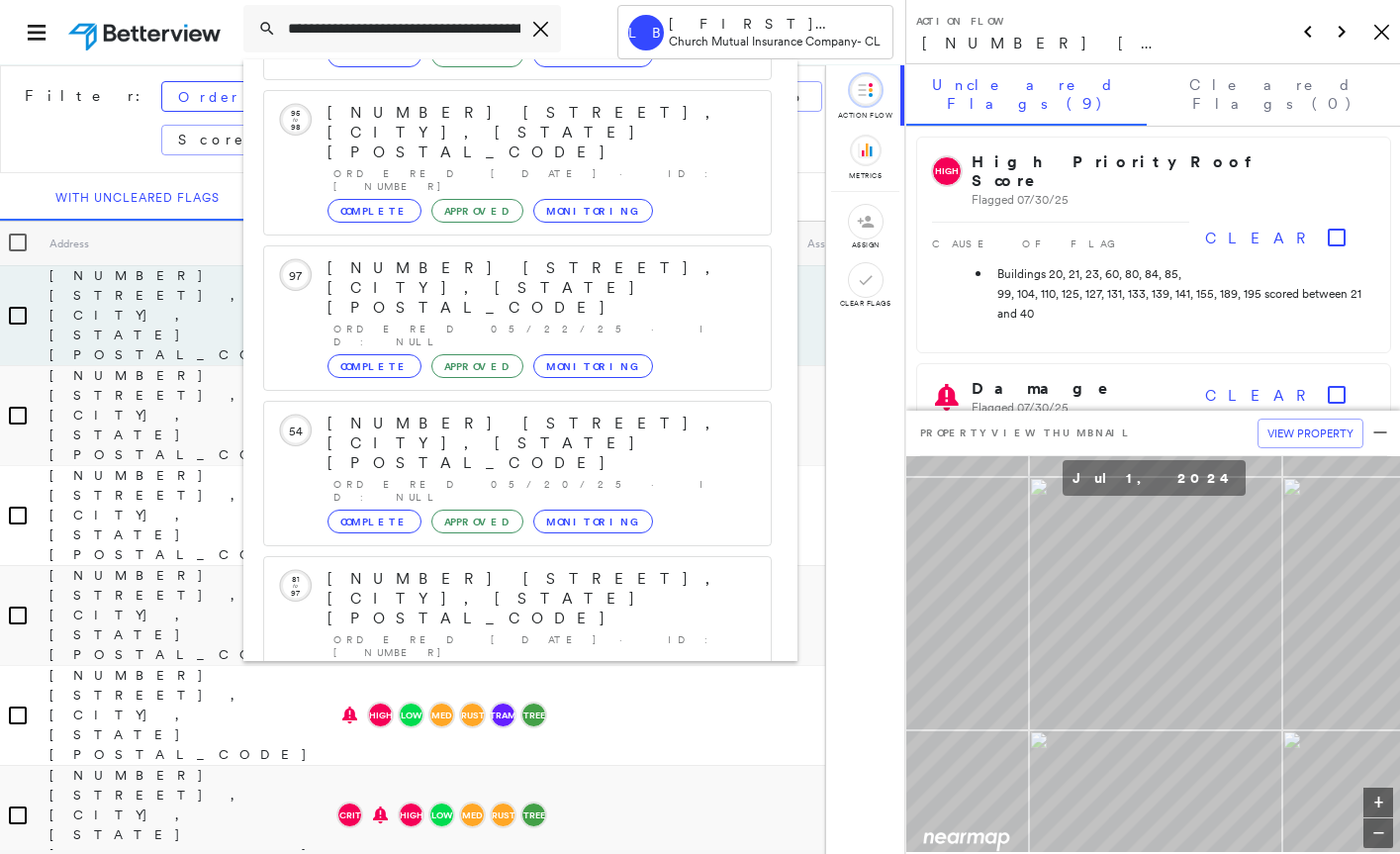 click on "Show  5  more existing properties" at bounding box center [518, 1055] 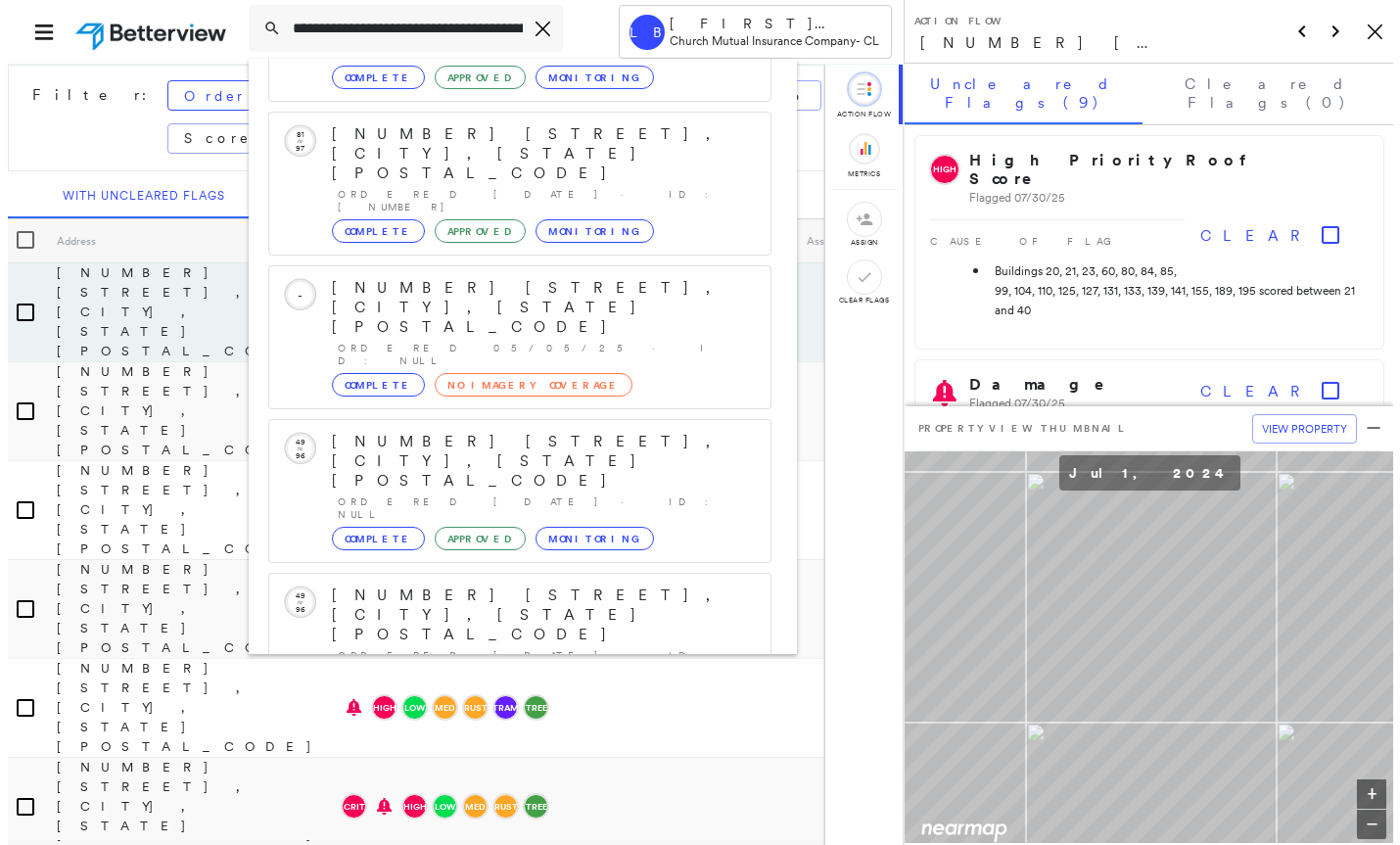 scroll, scrollTop: 1227, scrollLeft: 0, axis: vertical 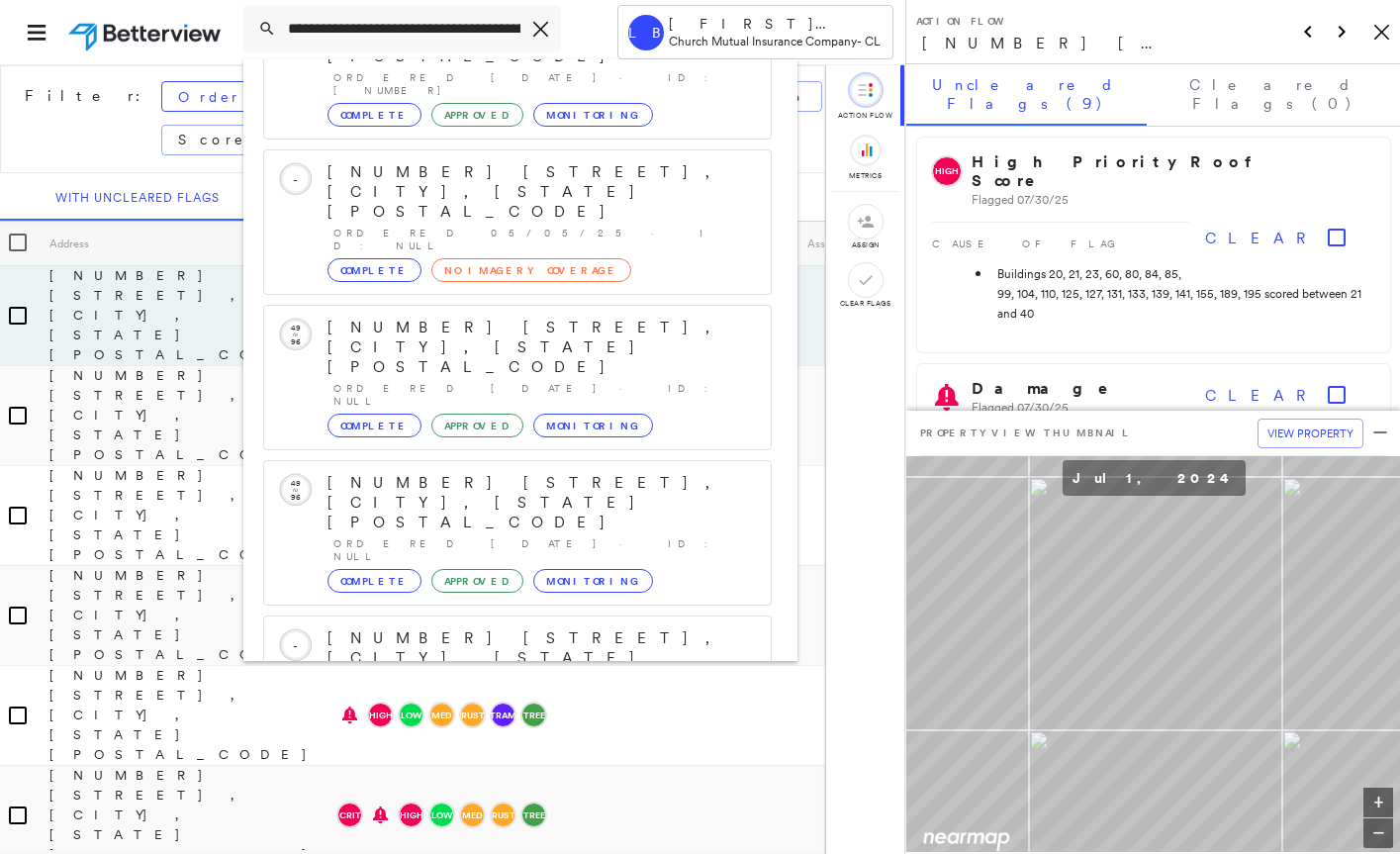 click 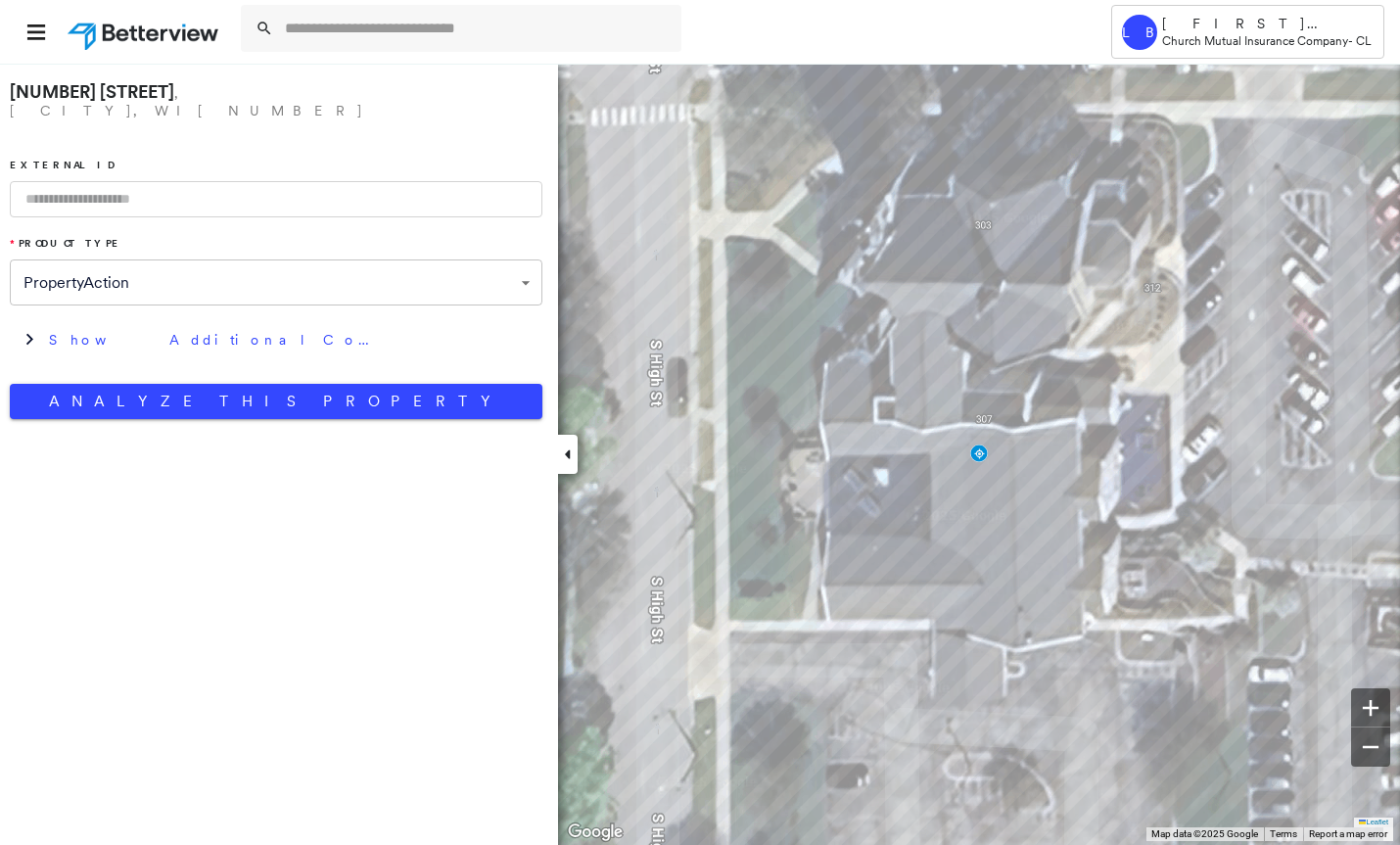 click on "**********" at bounding box center (700, 422) 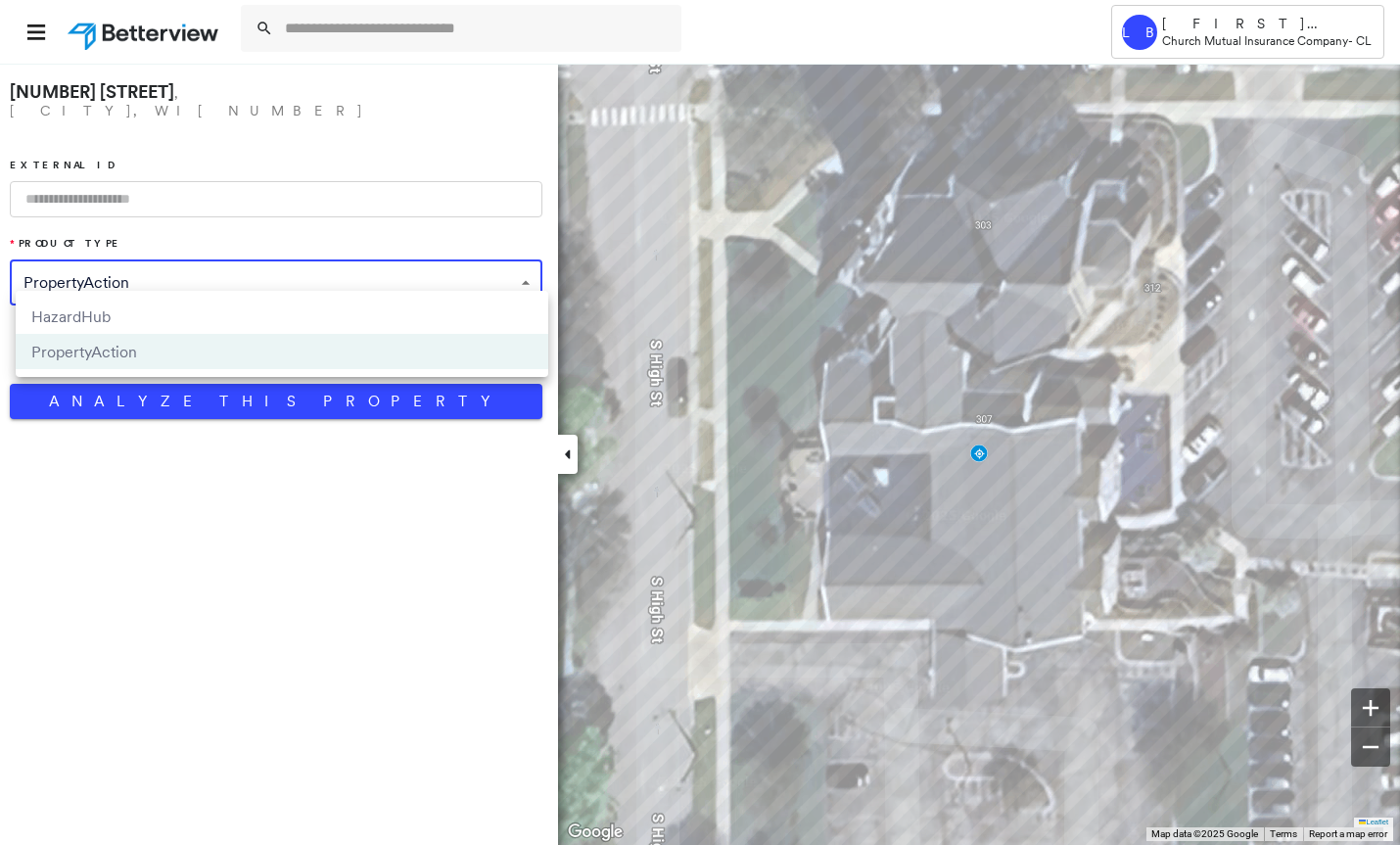 click on "HazardHub" at bounding box center [282, 316] 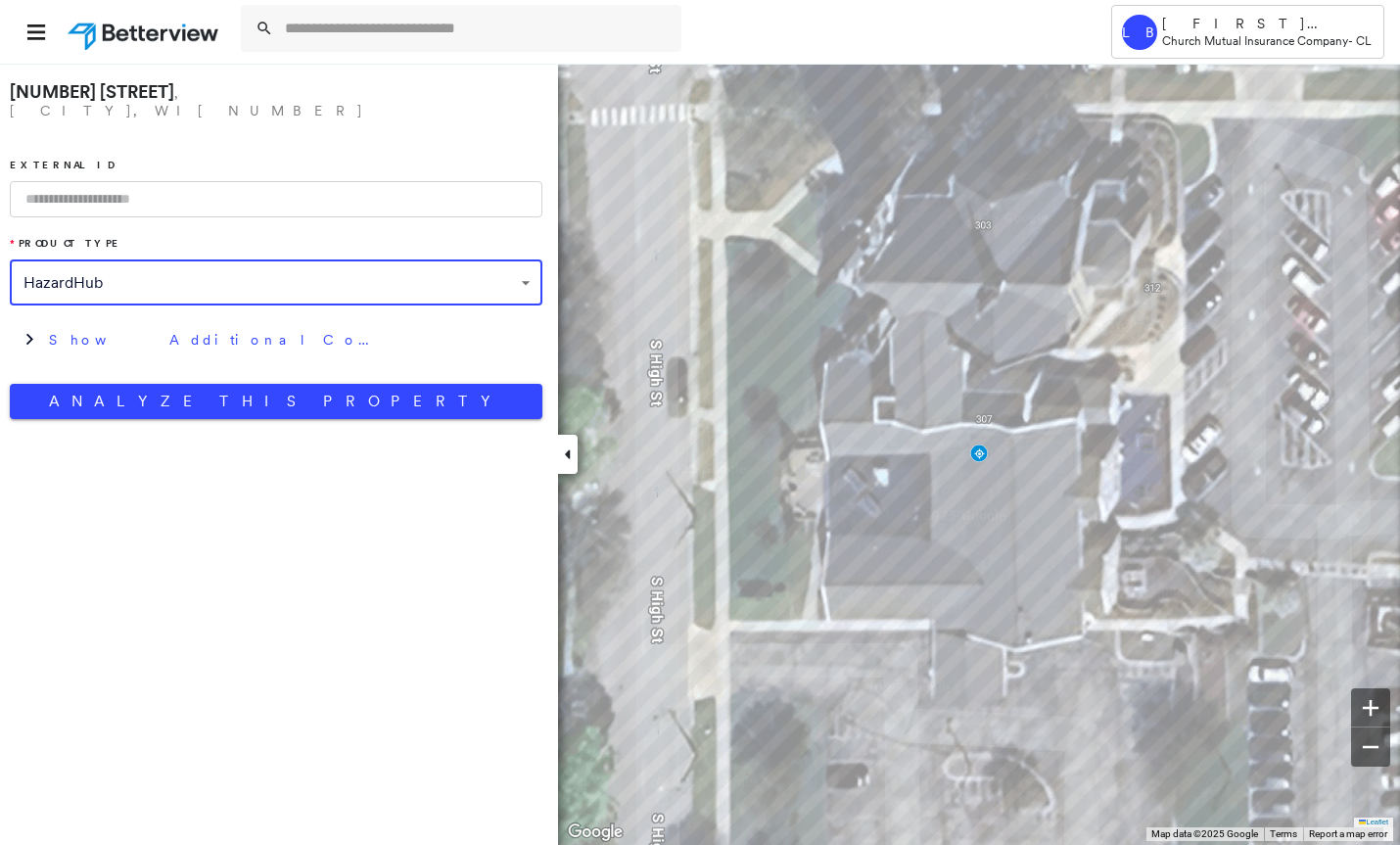 click at bounding box center (276, 199) 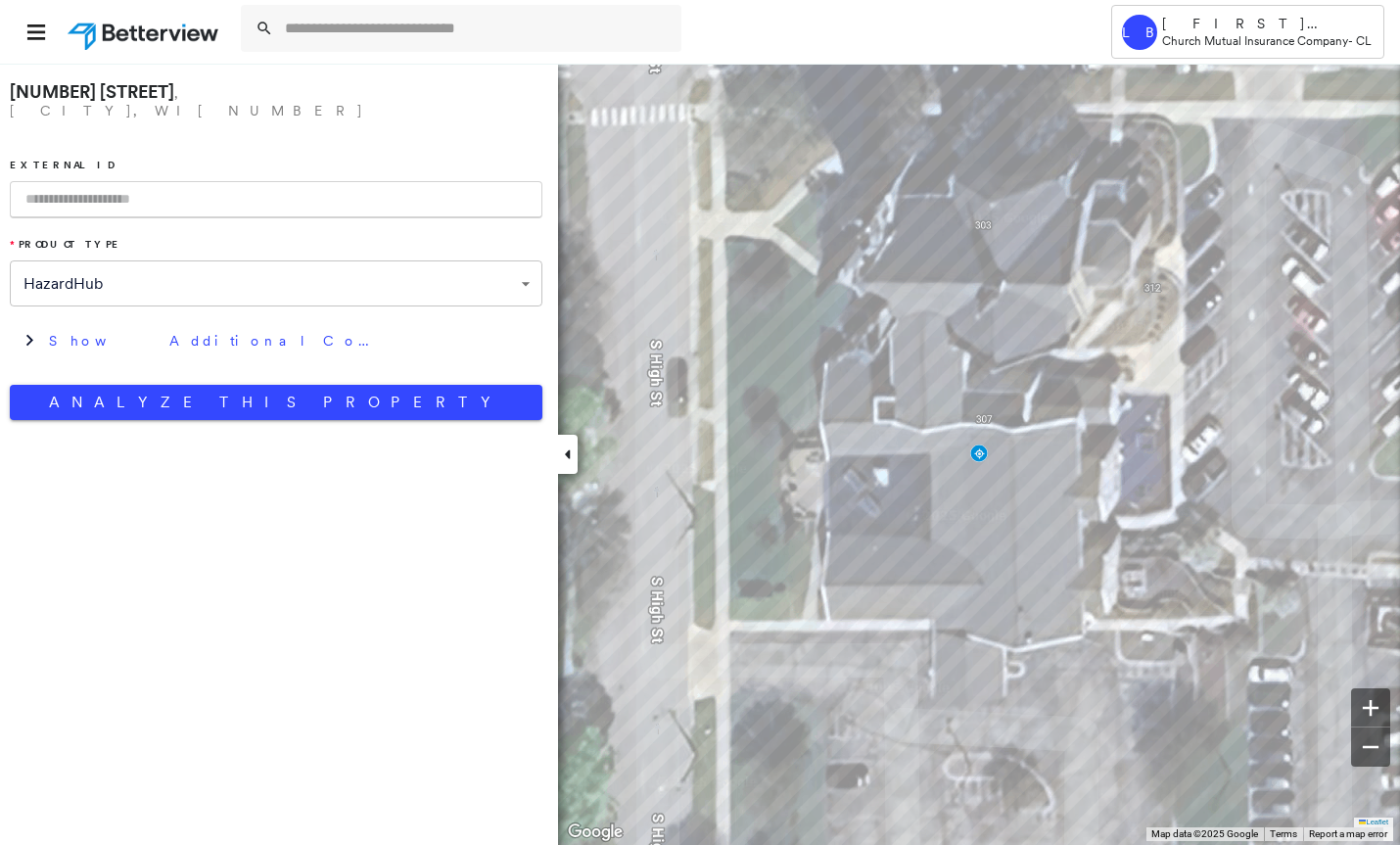paste on "*******" 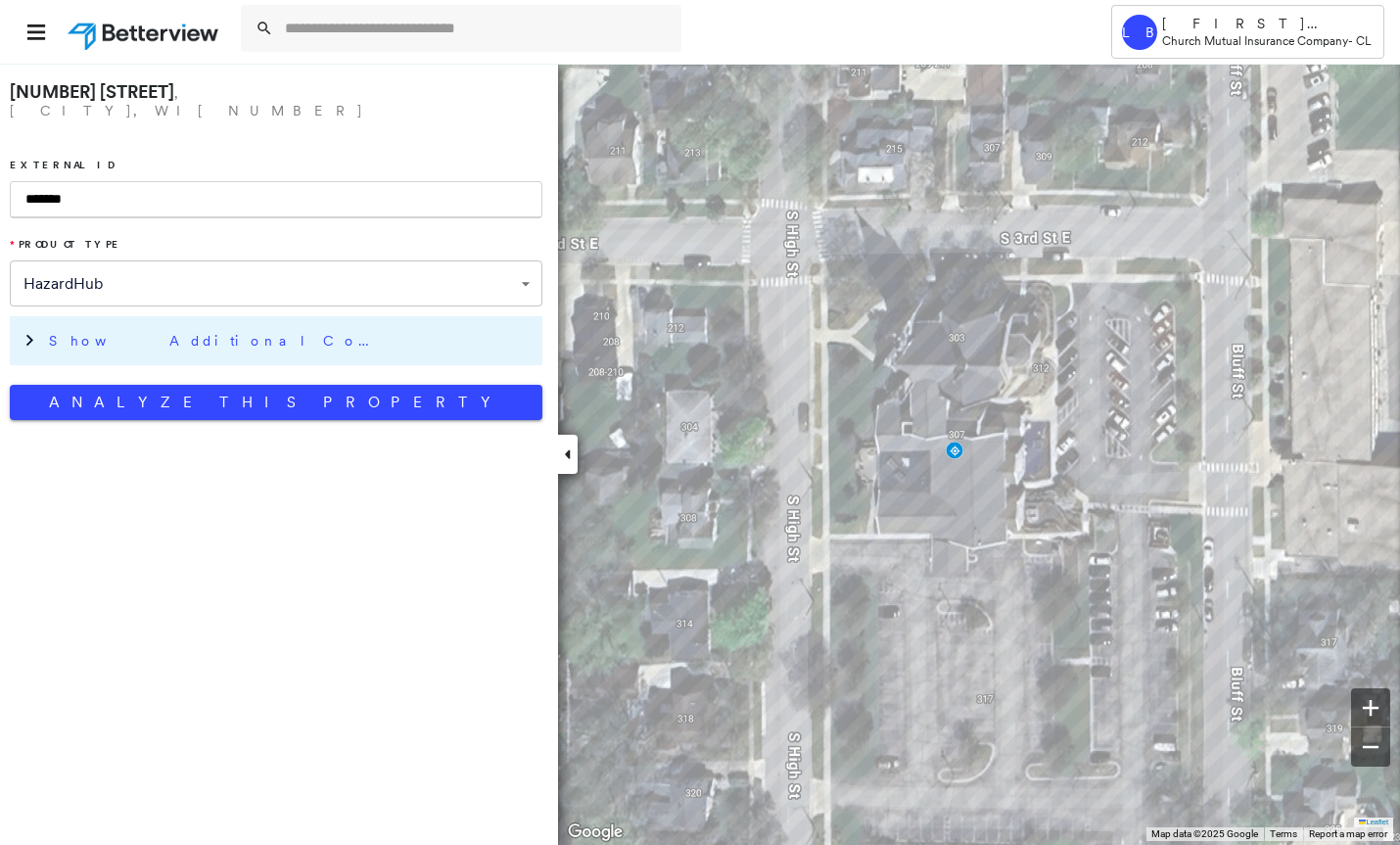 type on "*******" 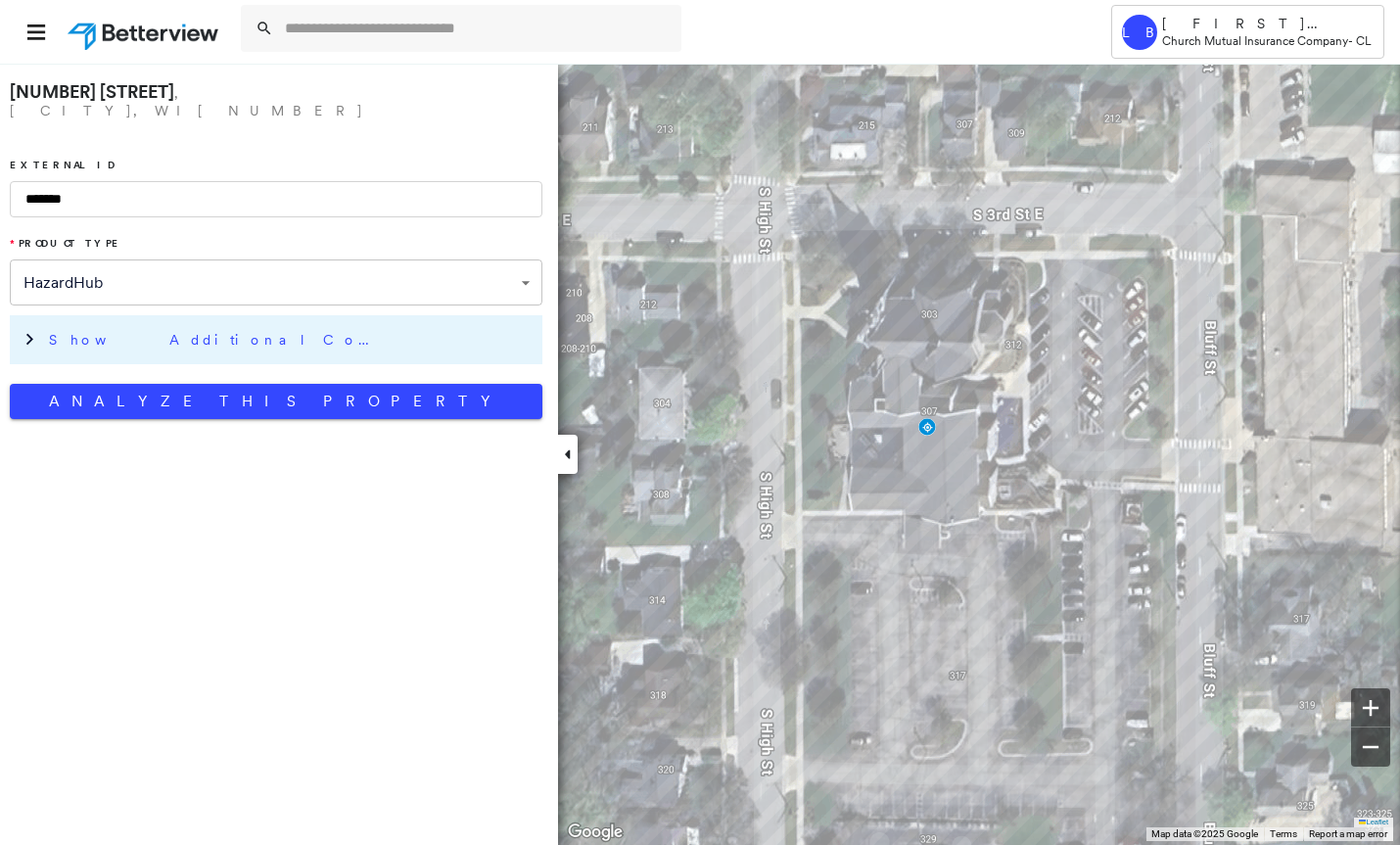 click on "Show Additional Company Data" at bounding box center (215, 340) 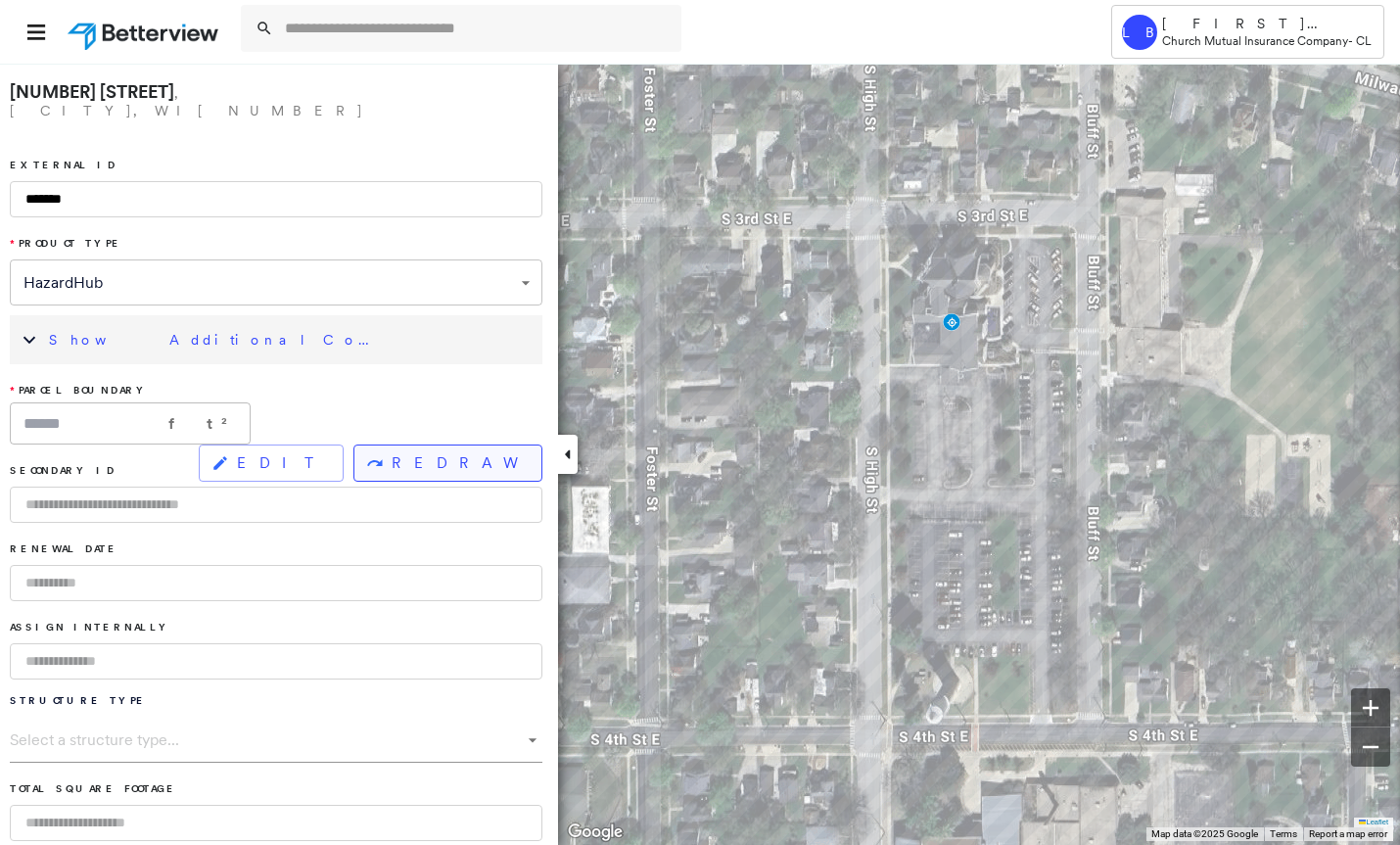 click on "REDRAW" at bounding box center [458, 463] 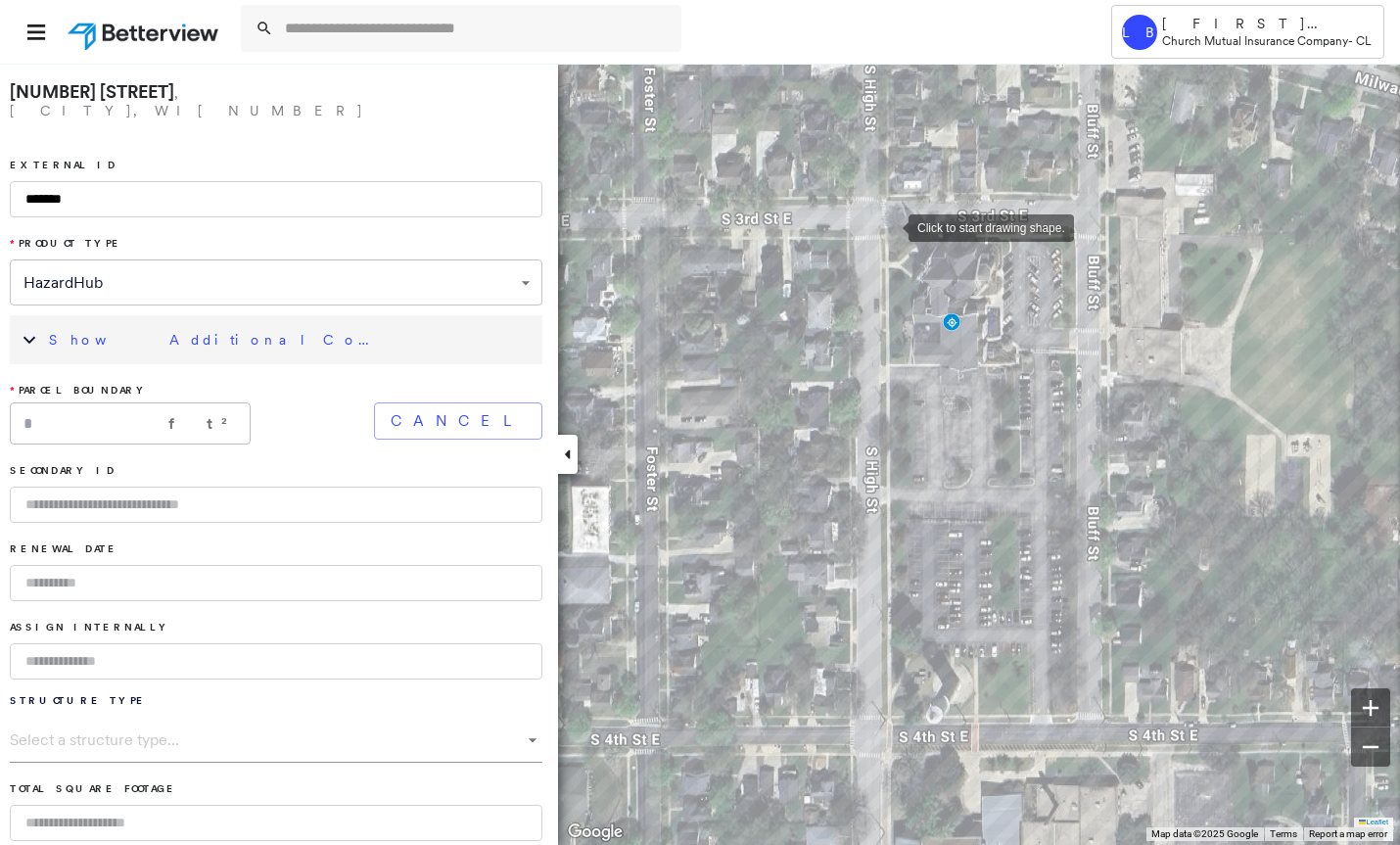click at bounding box center [889, 226] 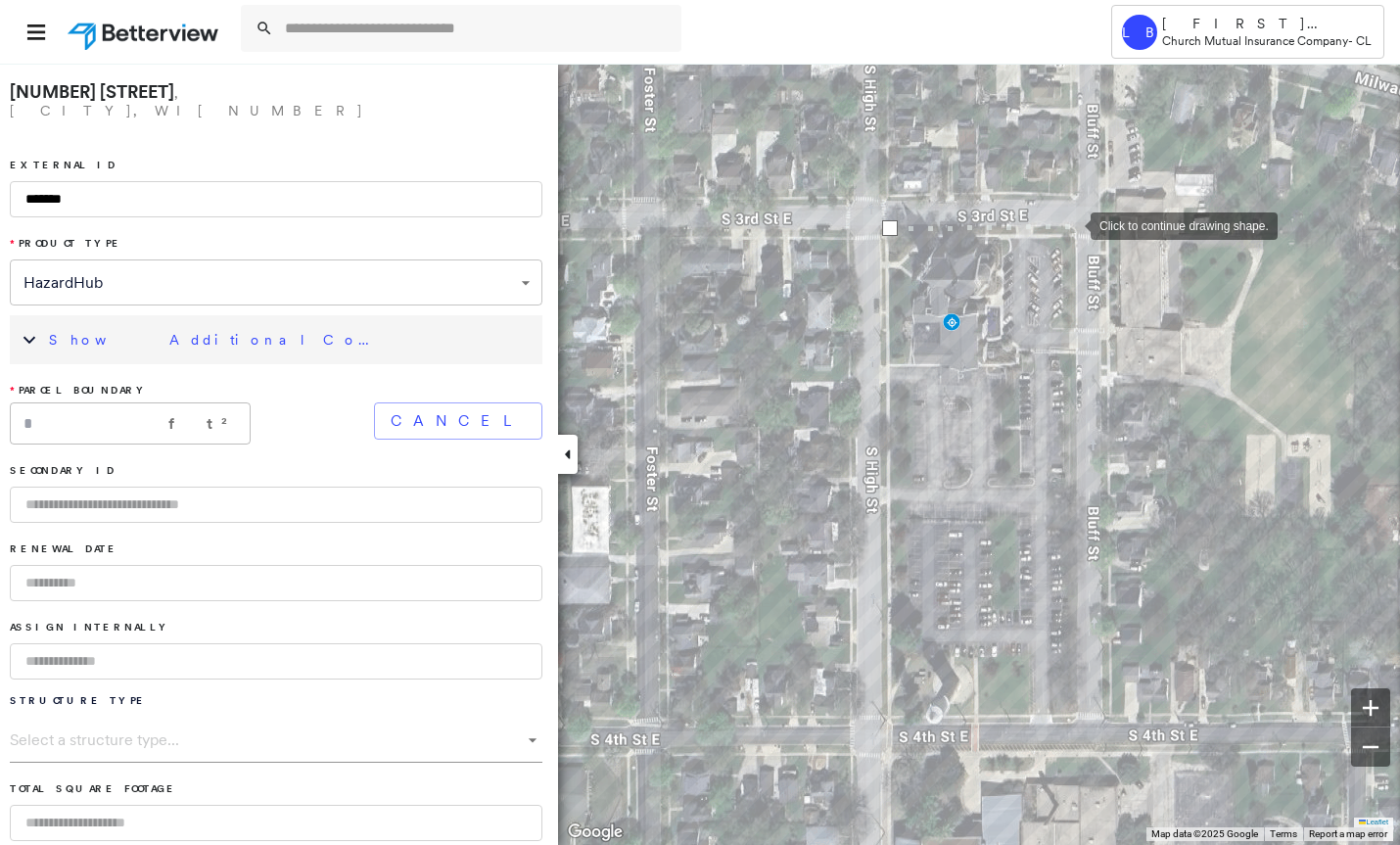 click at bounding box center (1071, 224) 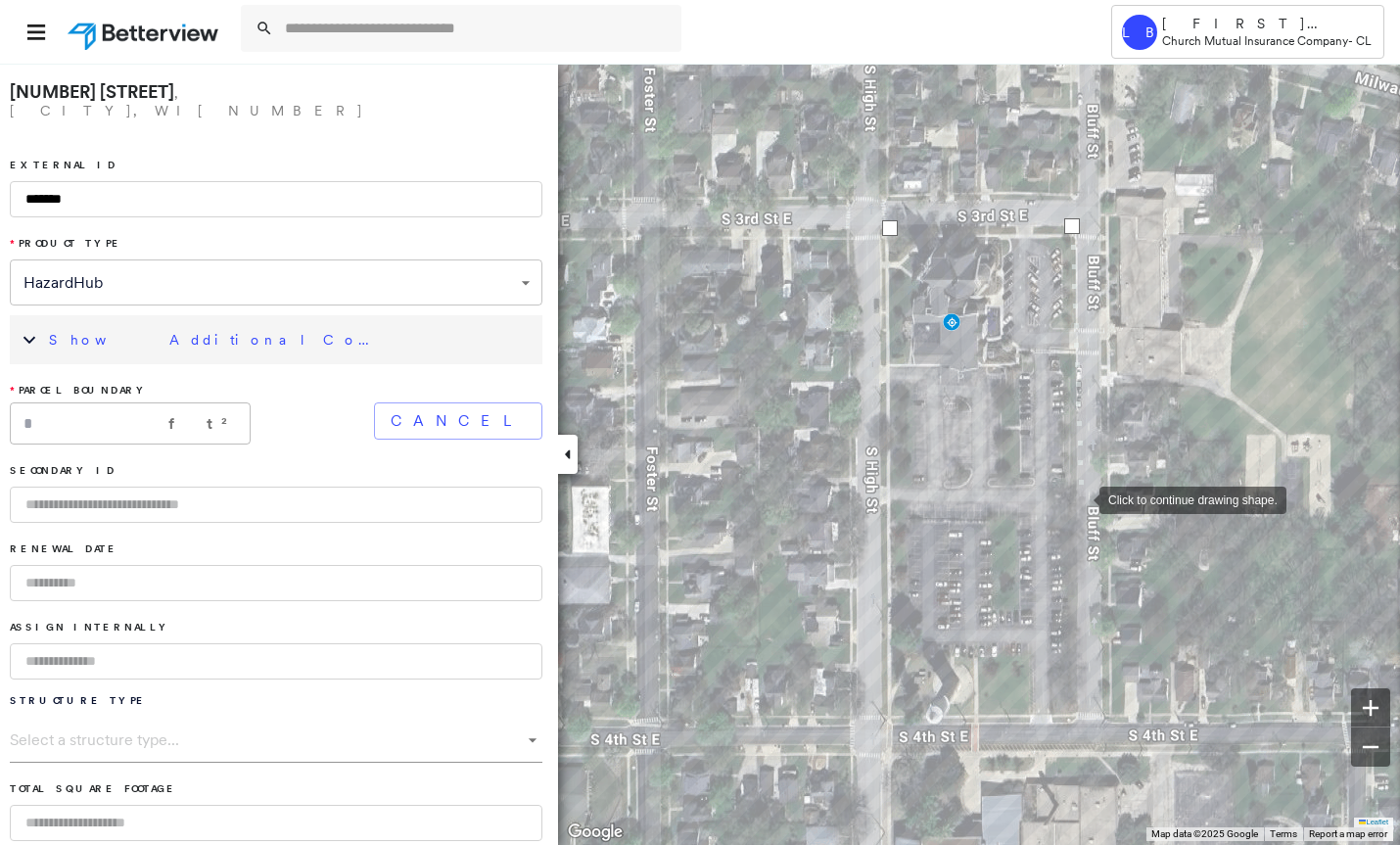 click at bounding box center (1080, 498) 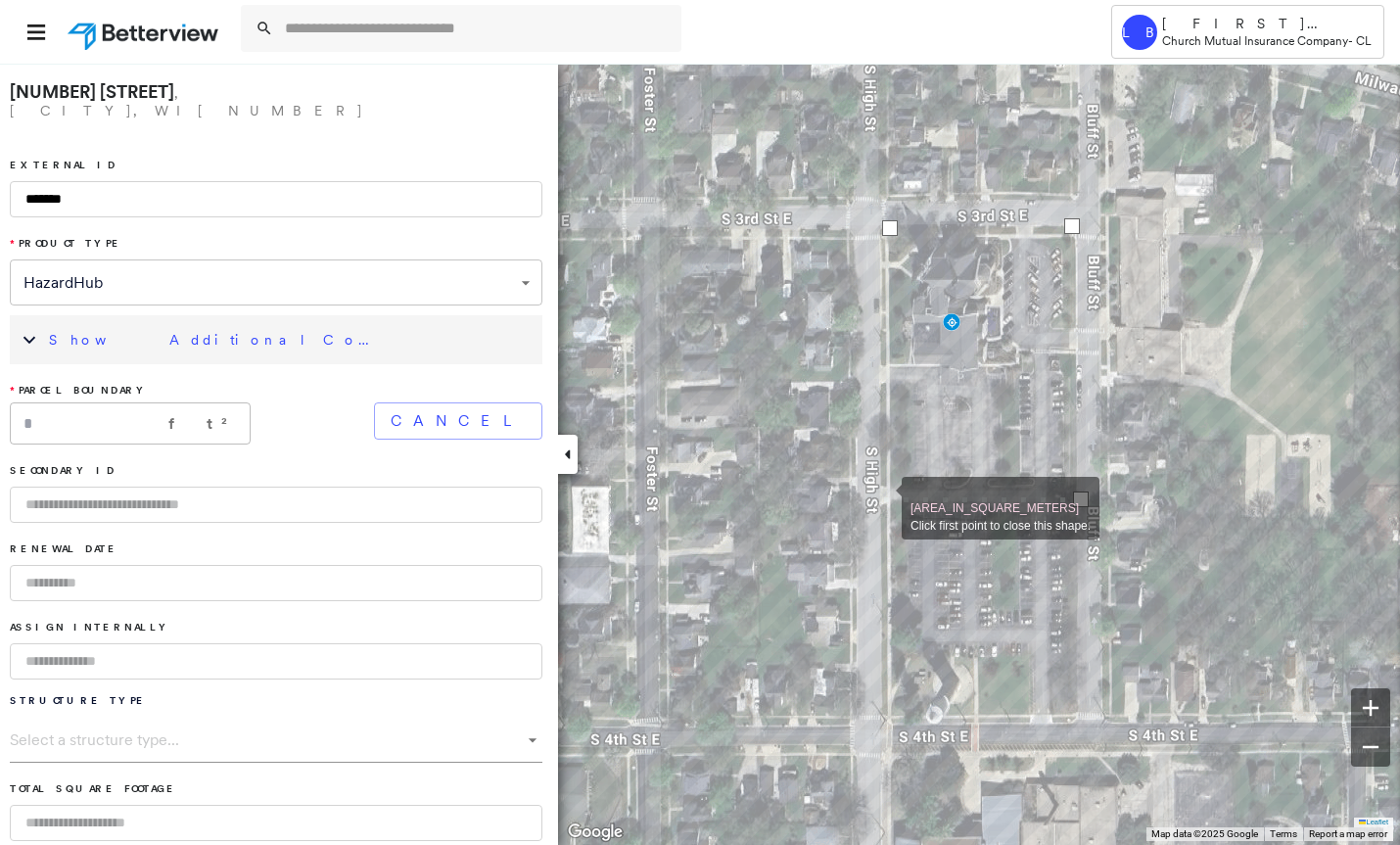 click at bounding box center (882, 497) 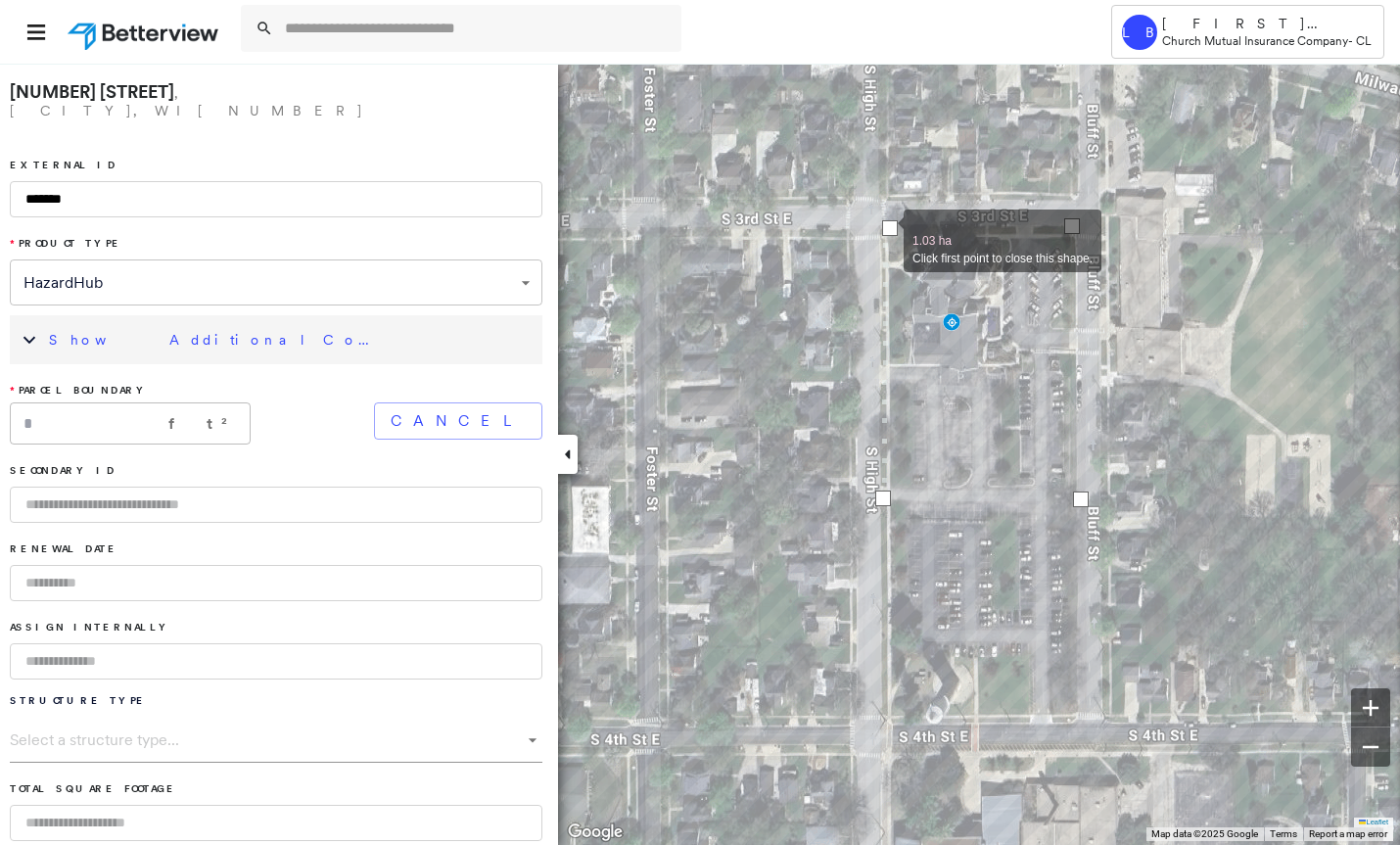 click at bounding box center (890, 228) 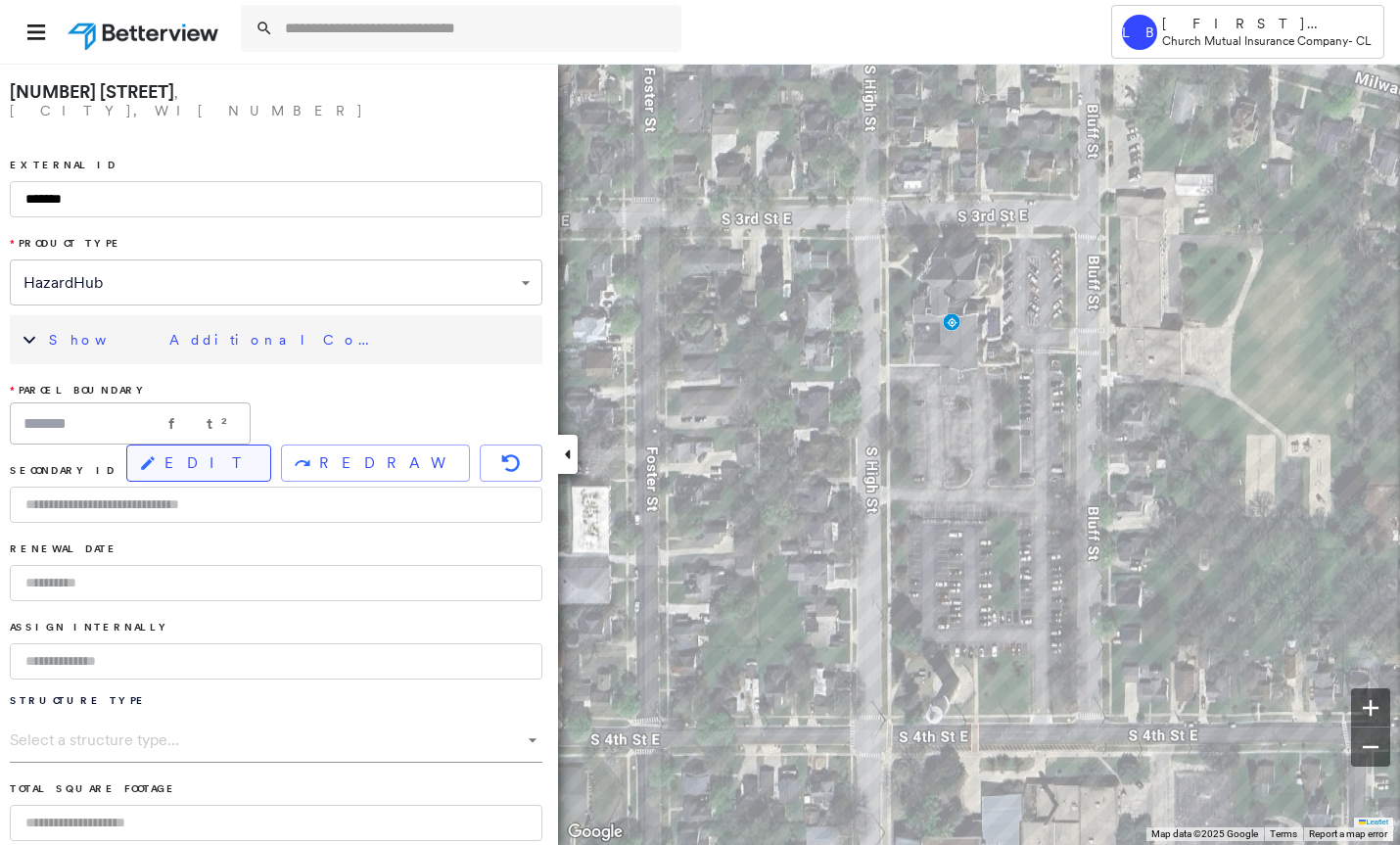 click on "EDIT" at bounding box center [199, 463] 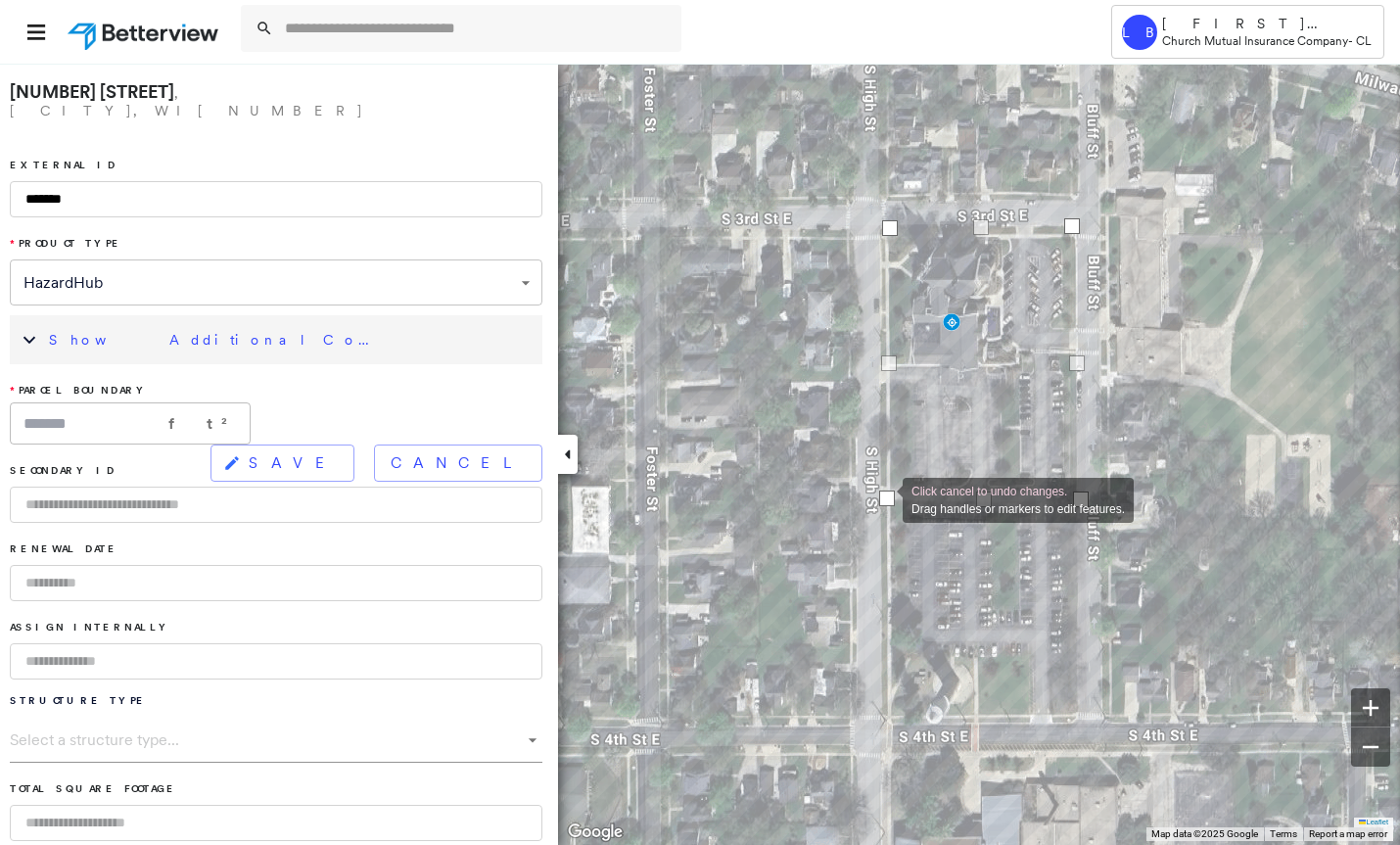 click at bounding box center (887, 498) 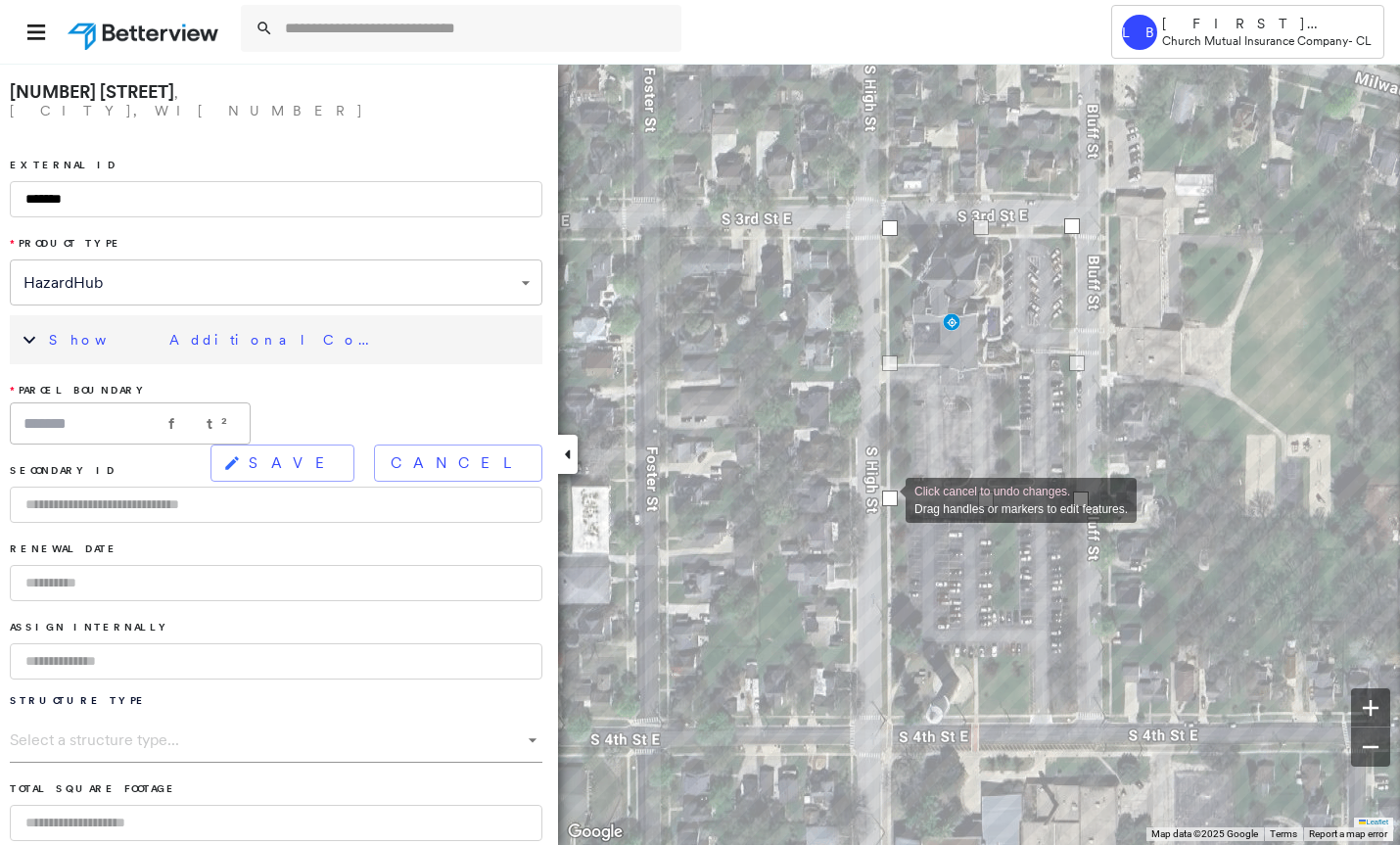 click at bounding box center (890, 498) 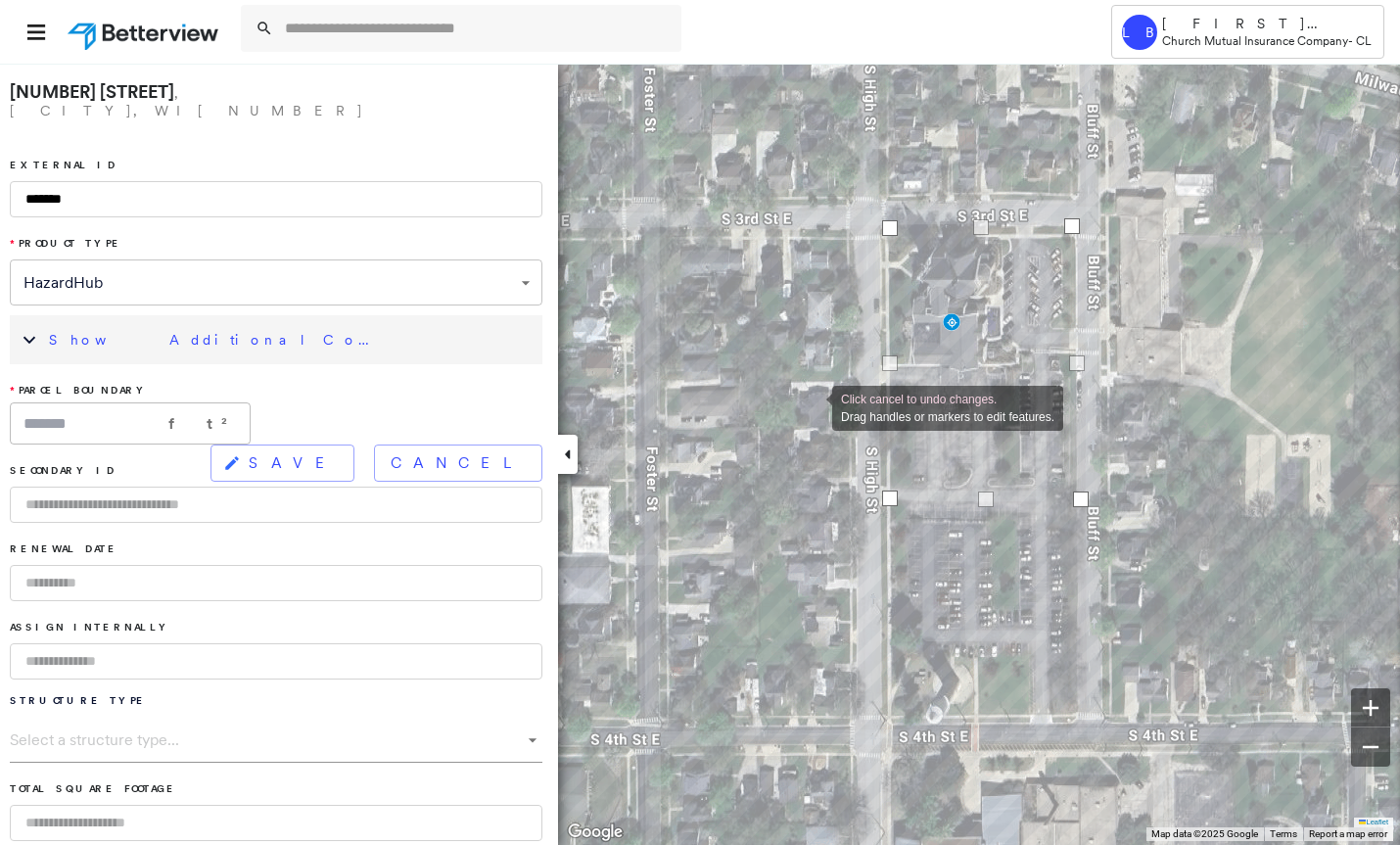 click on "Show Additional Company Data" at bounding box center [215, 340] 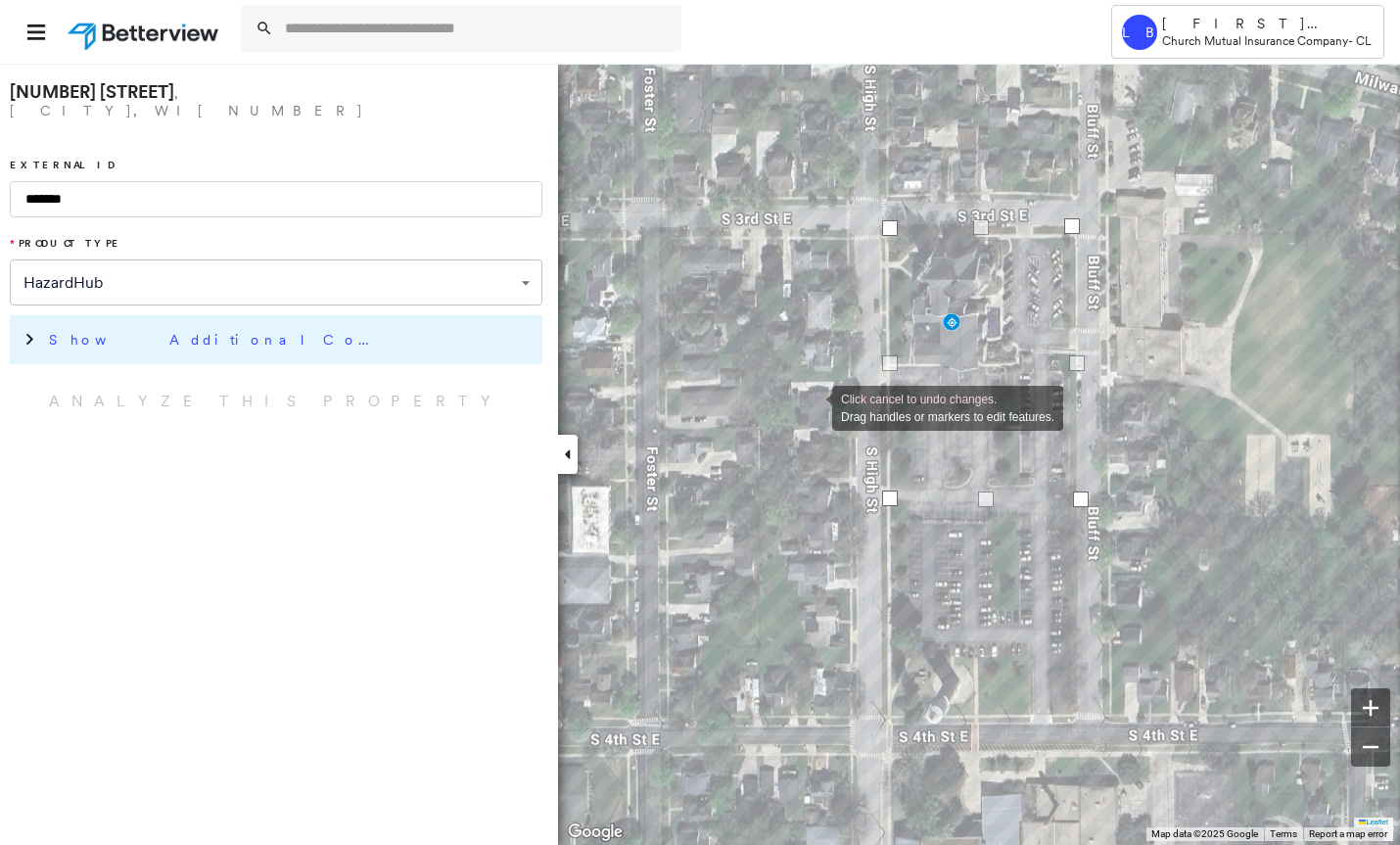 click on "Show Additional Company Data" at bounding box center (215, 340) 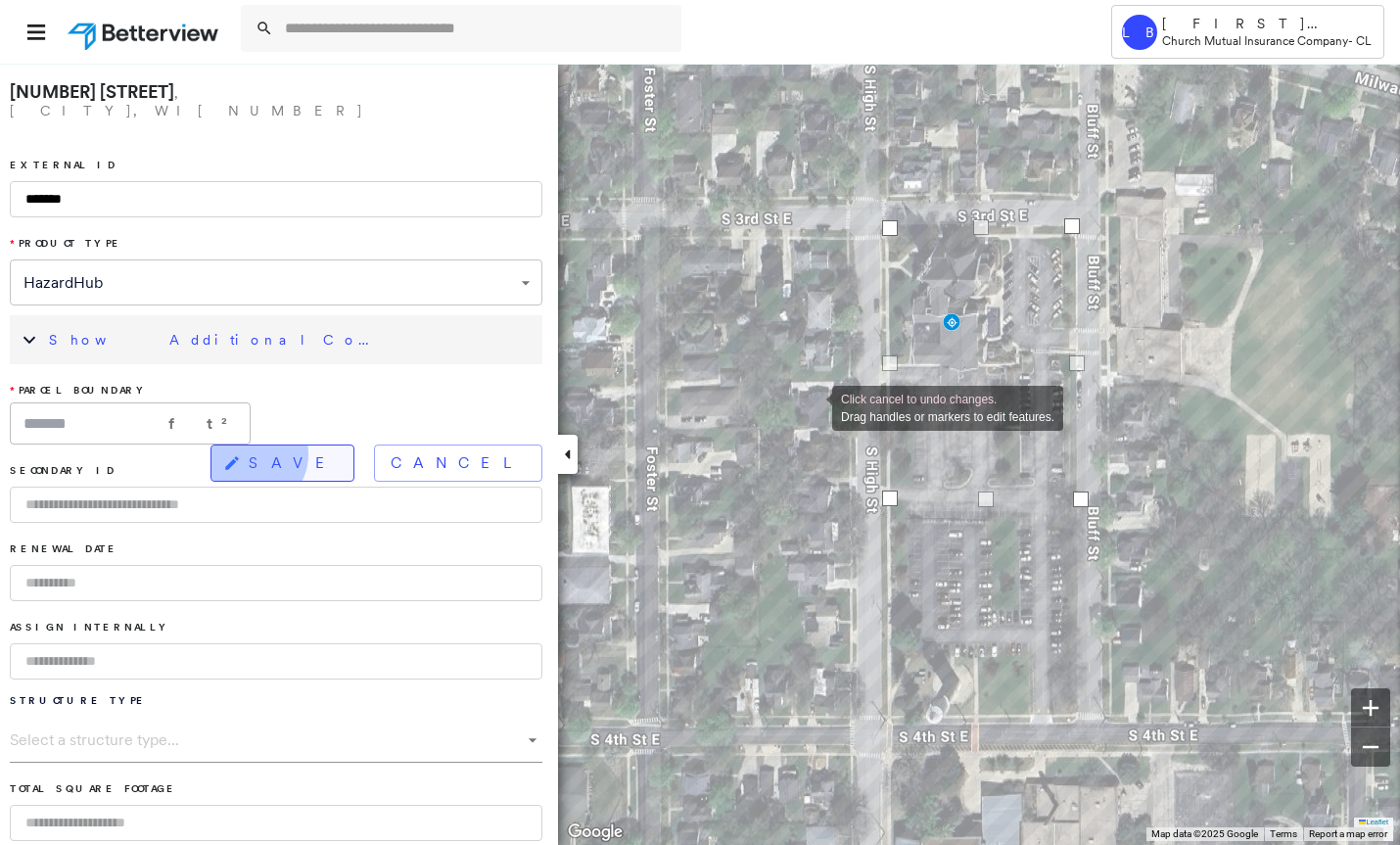 click on "SAVE" at bounding box center (293, 463) 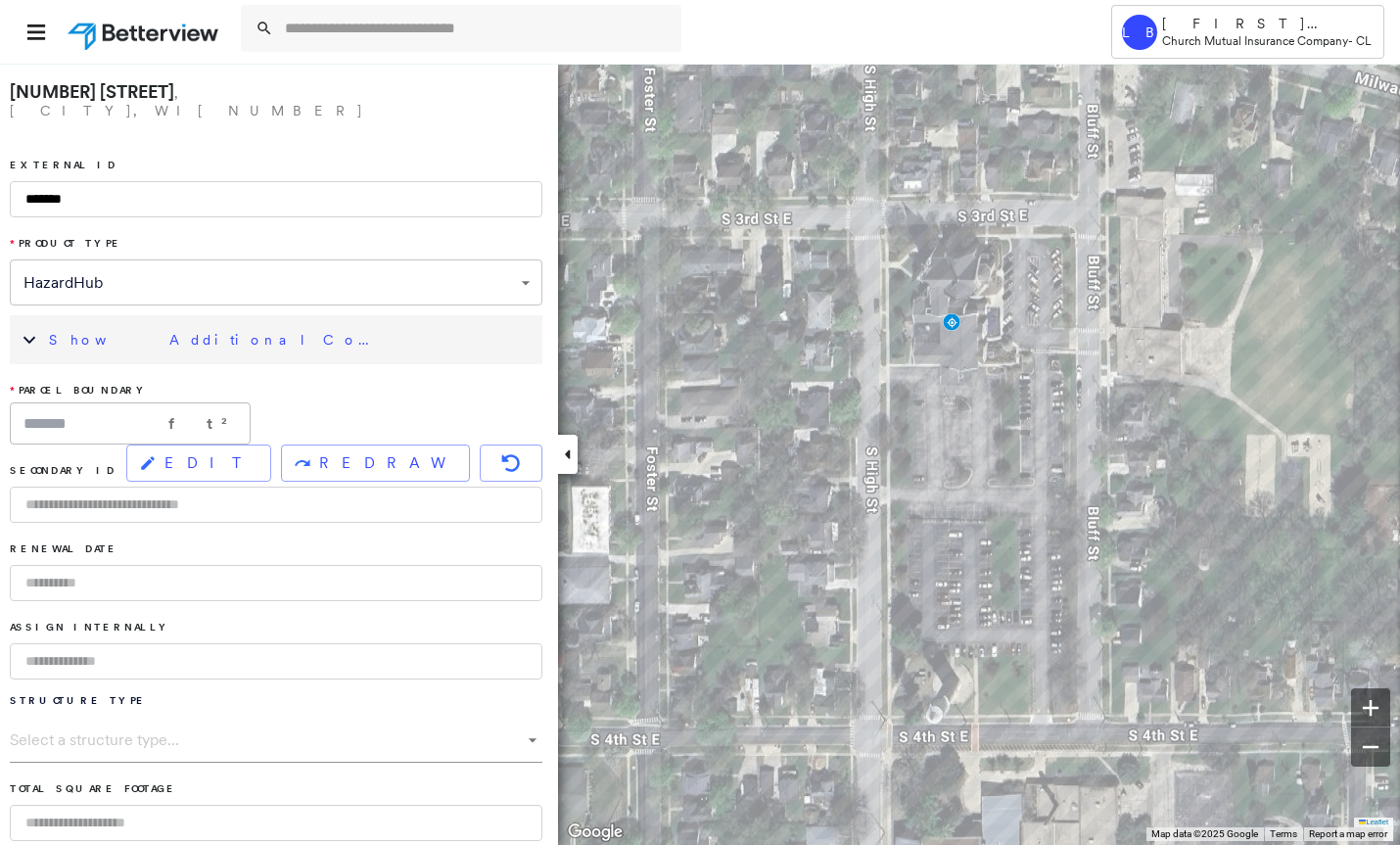 click on "Show Additional Company Data" at bounding box center (215, 340) 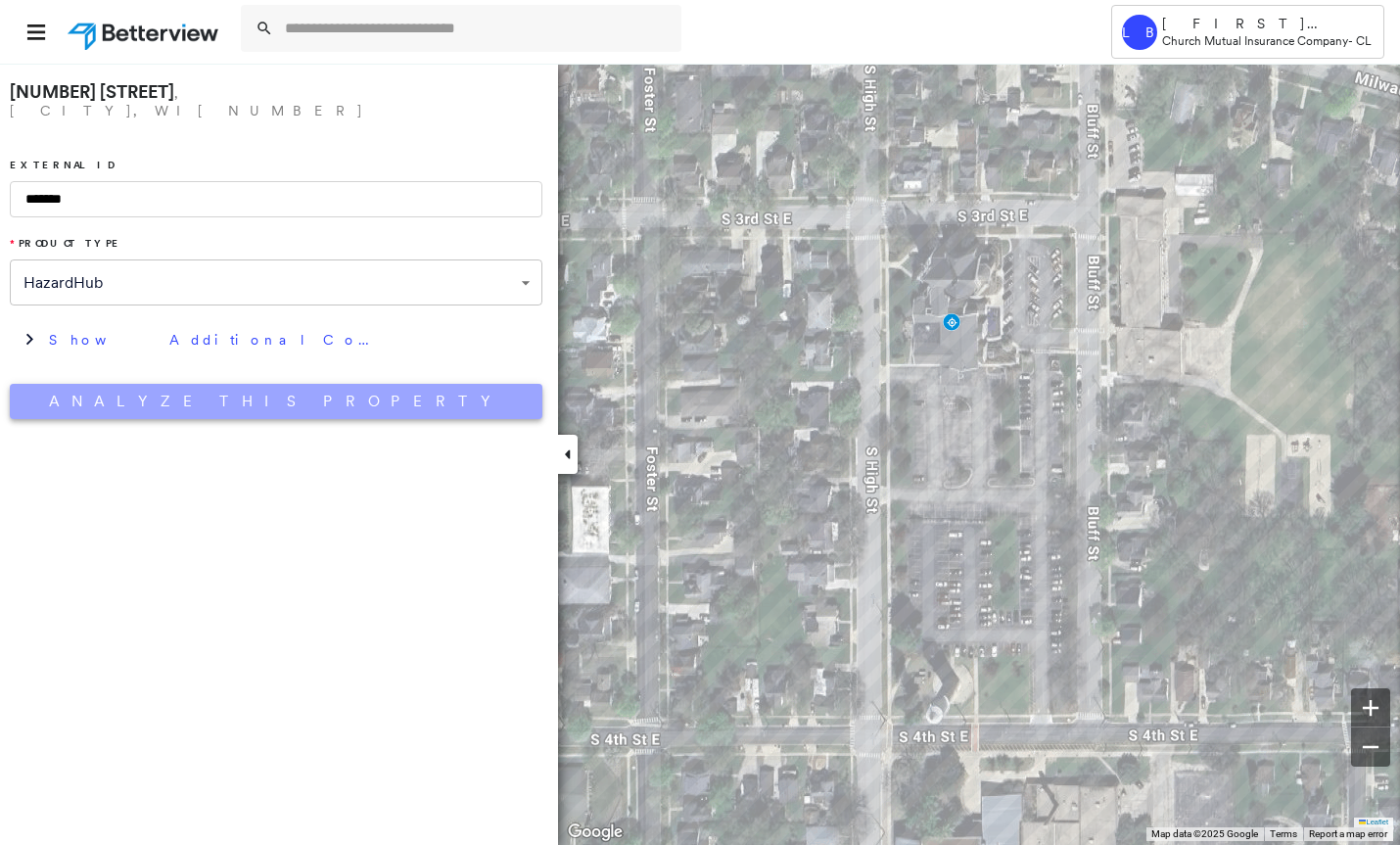 click on "Analyze This Property" at bounding box center (276, 401) 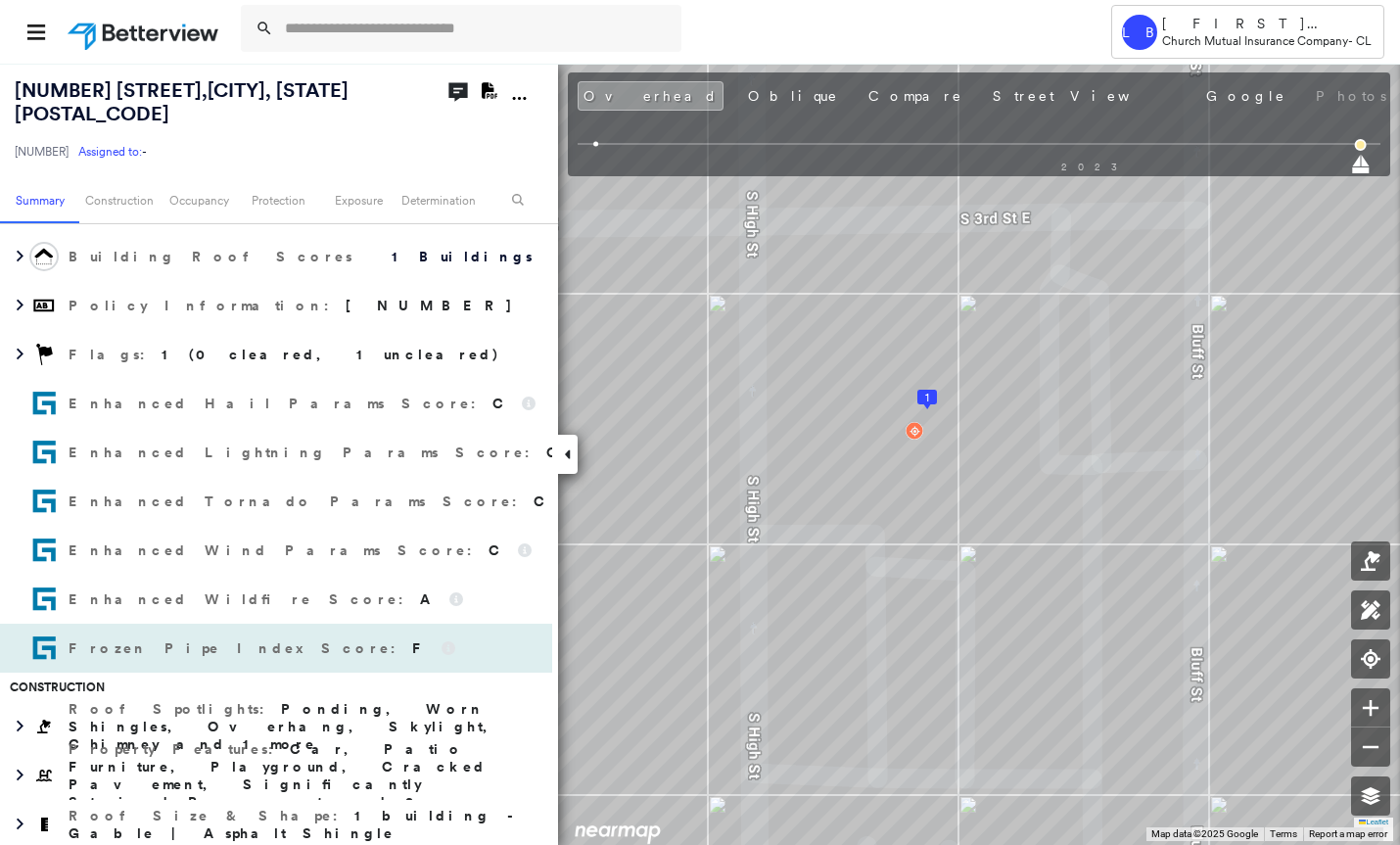 scroll, scrollTop: 587, scrollLeft: 0, axis: vertical 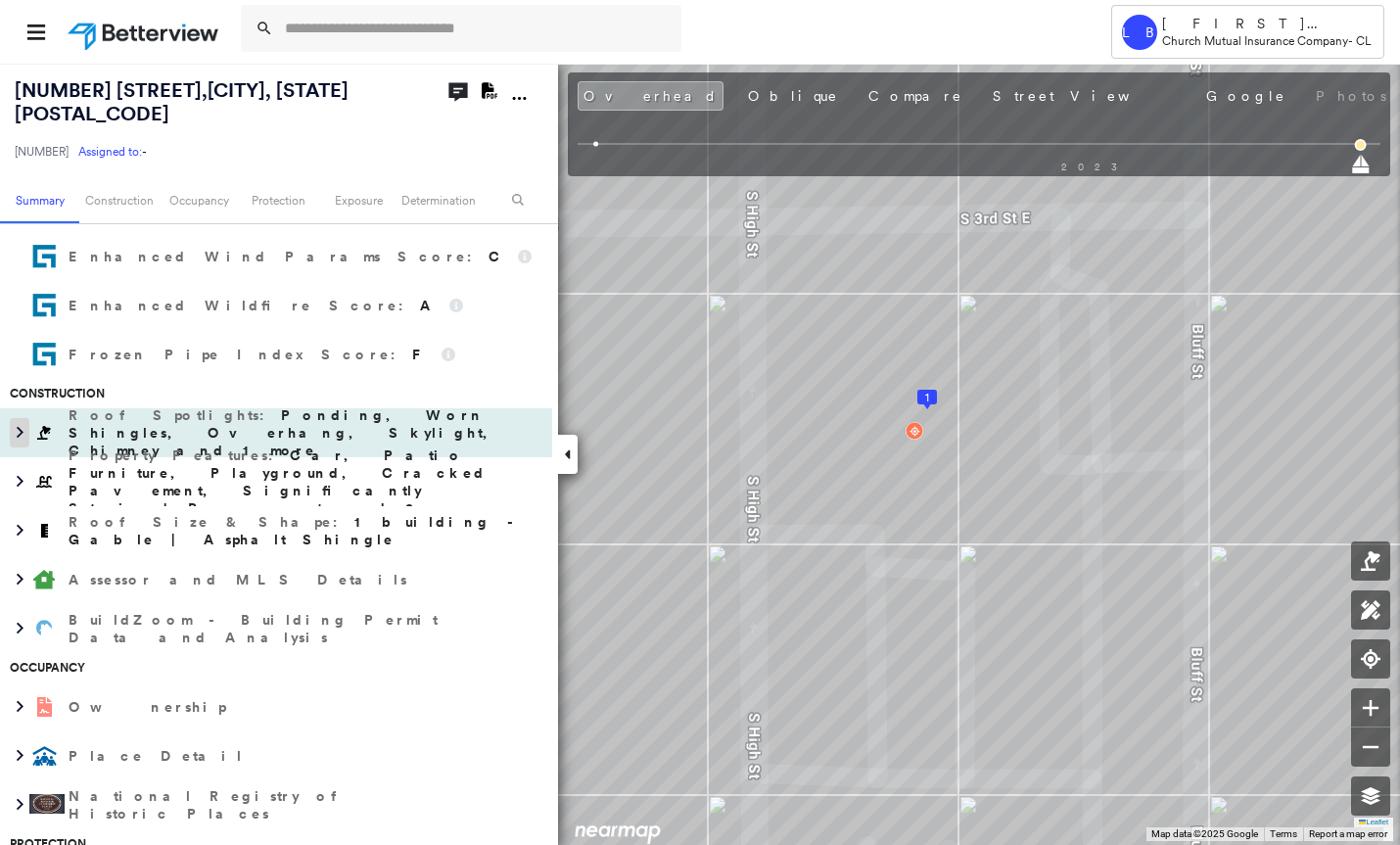 click 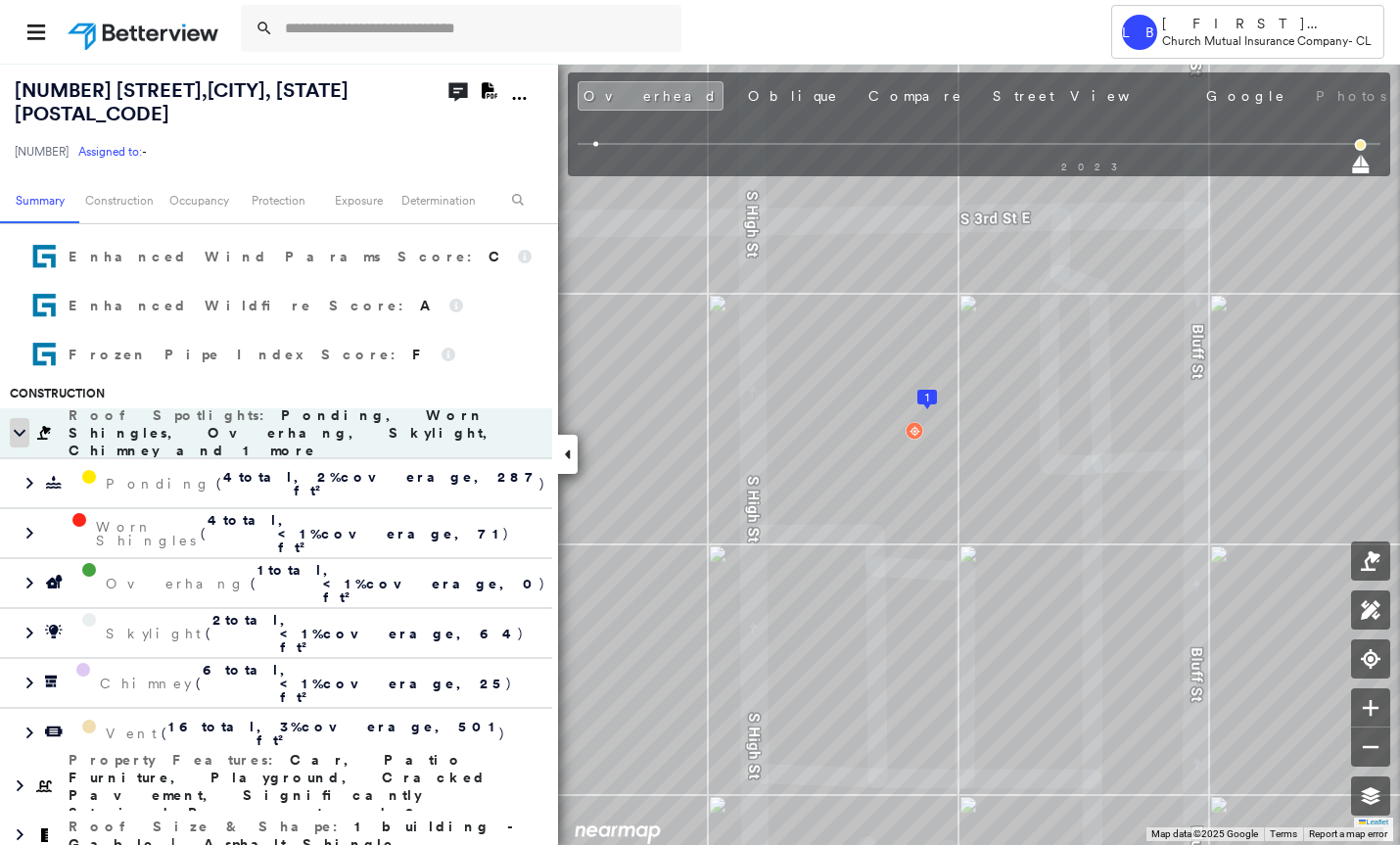 click 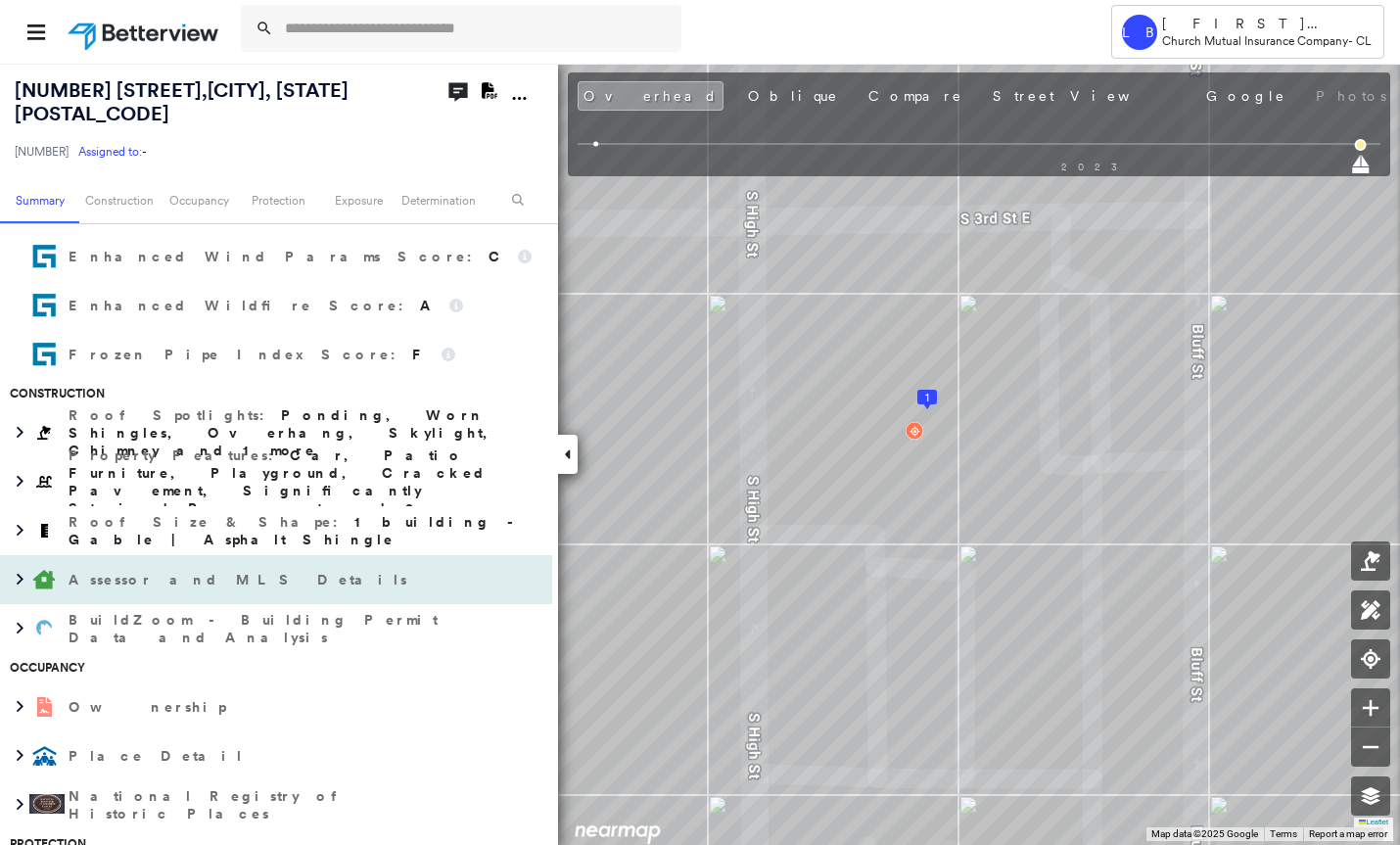 scroll, scrollTop: 294, scrollLeft: 0, axis: vertical 